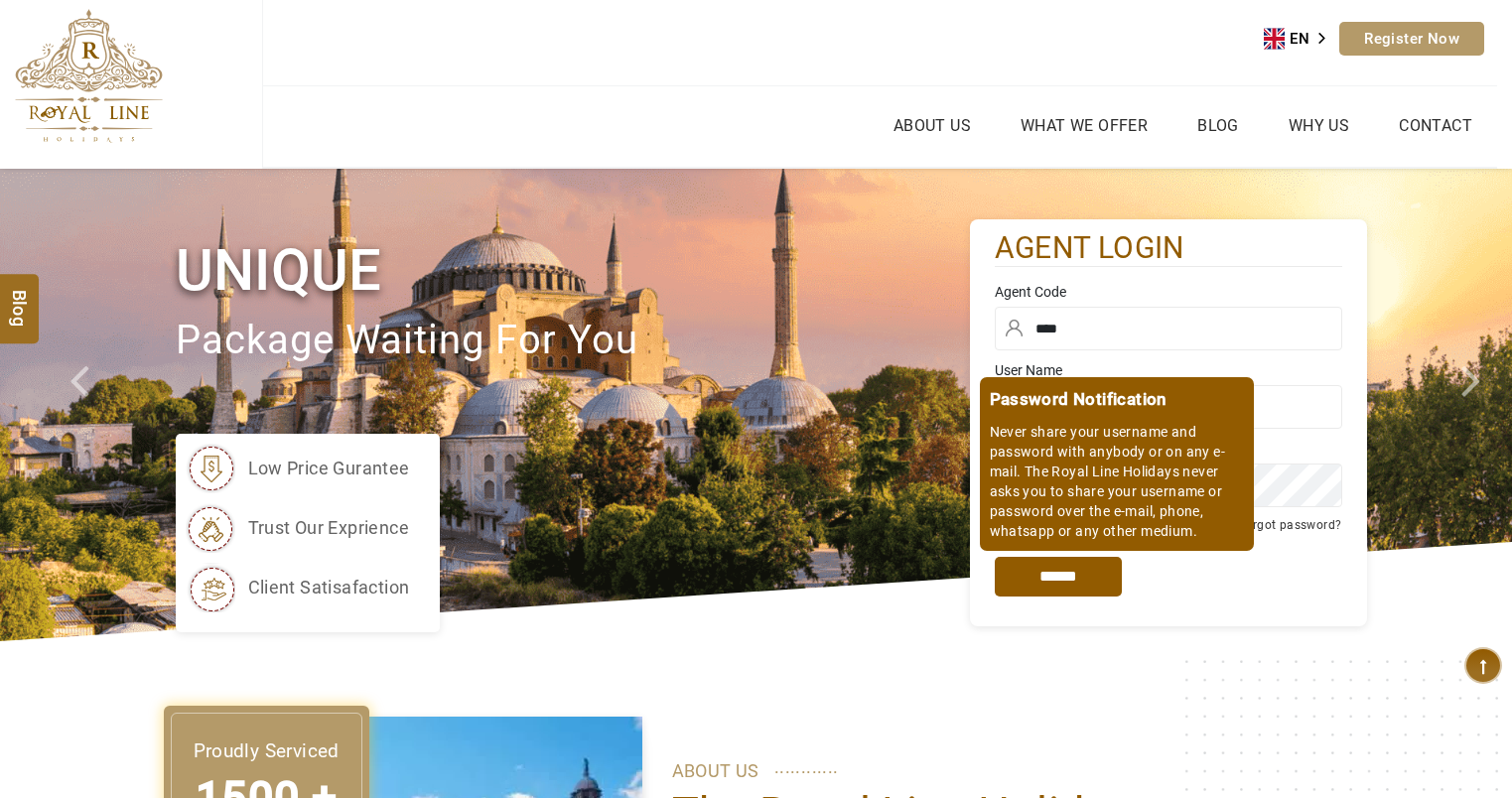scroll, scrollTop: 0, scrollLeft: 0, axis: both 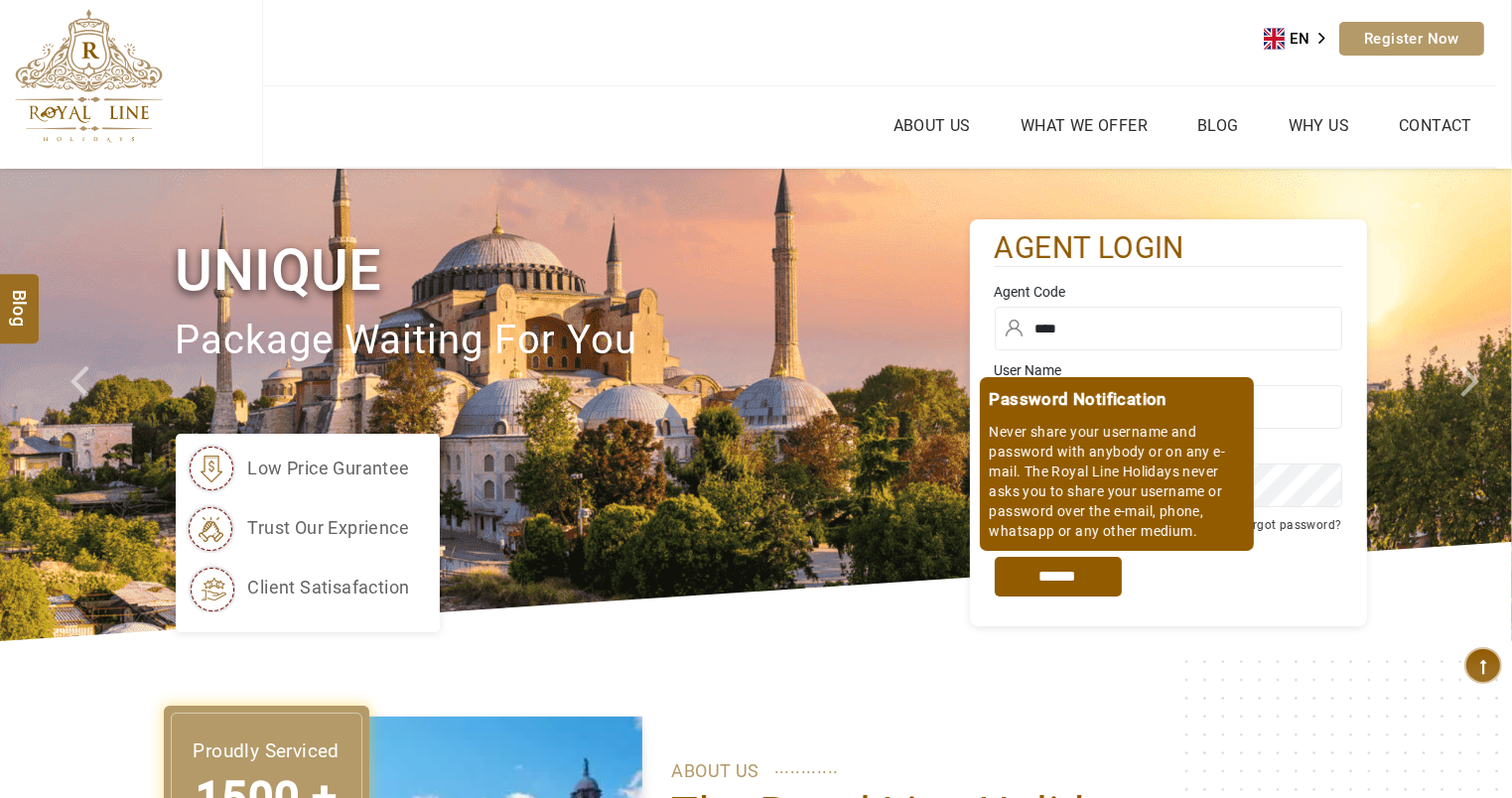 click on "*****" at bounding box center [1058, 577] 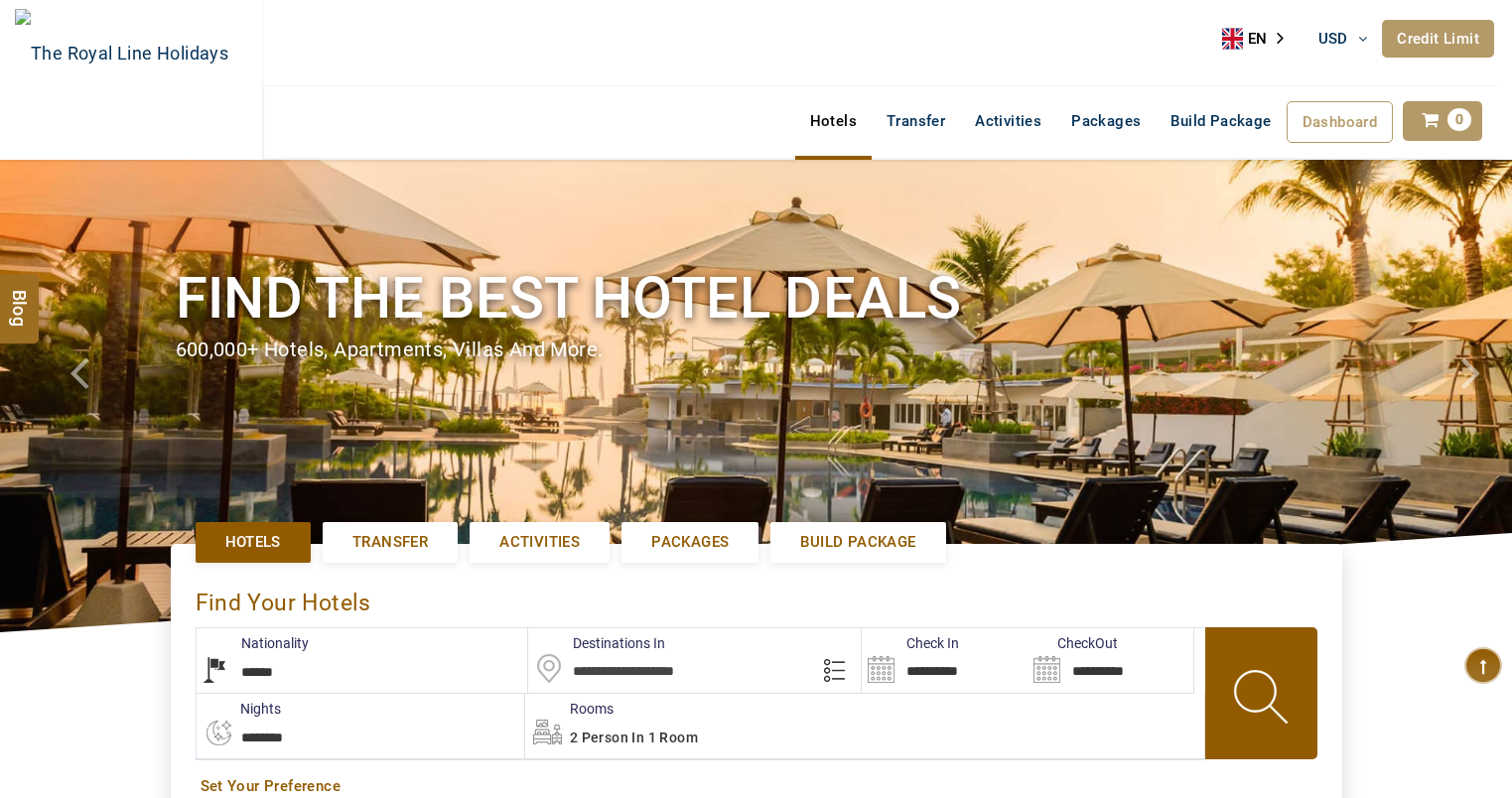 select on "******" 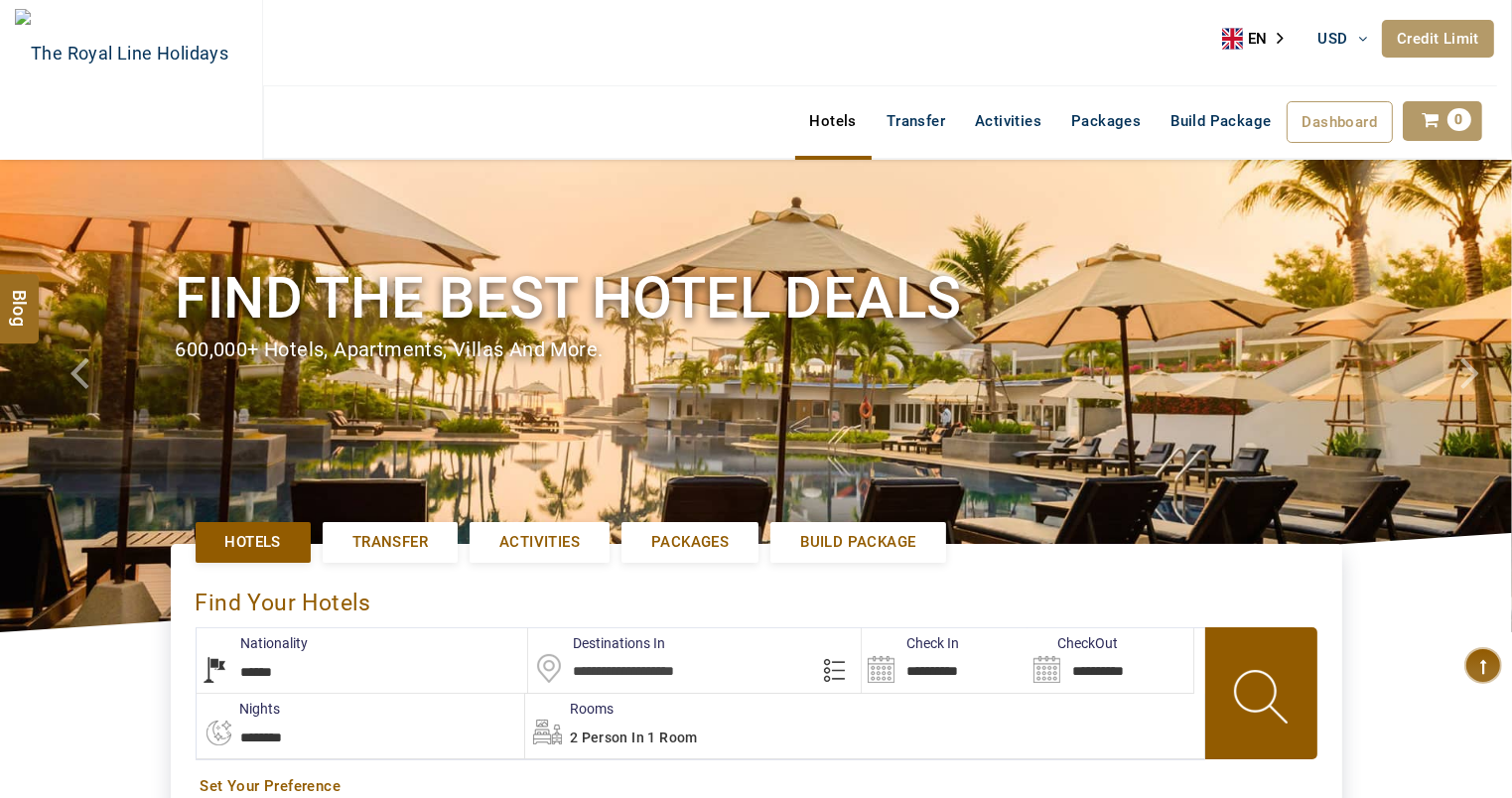 scroll, scrollTop: 199, scrollLeft: 0, axis: vertical 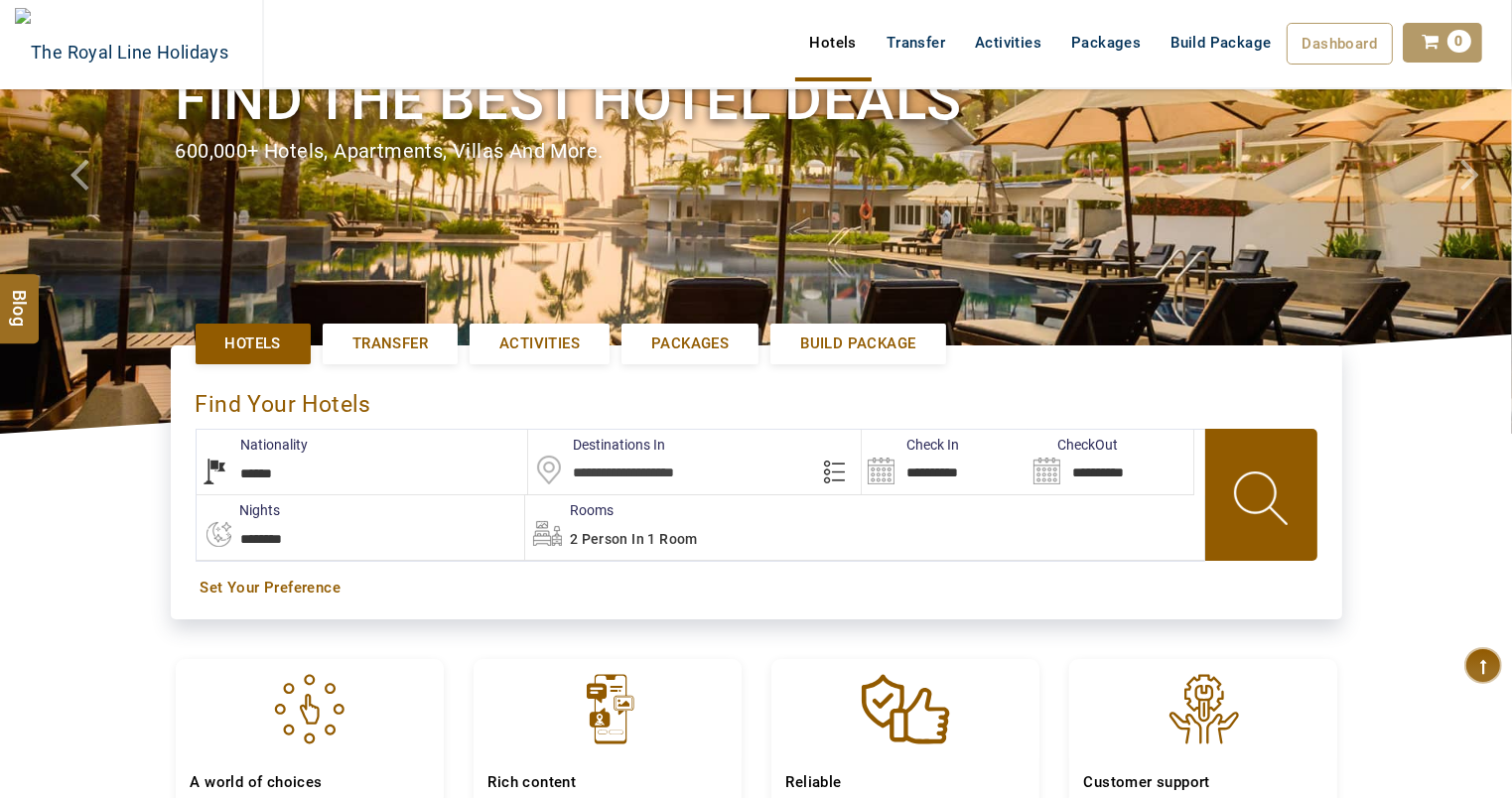 click at bounding box center (694, 462) 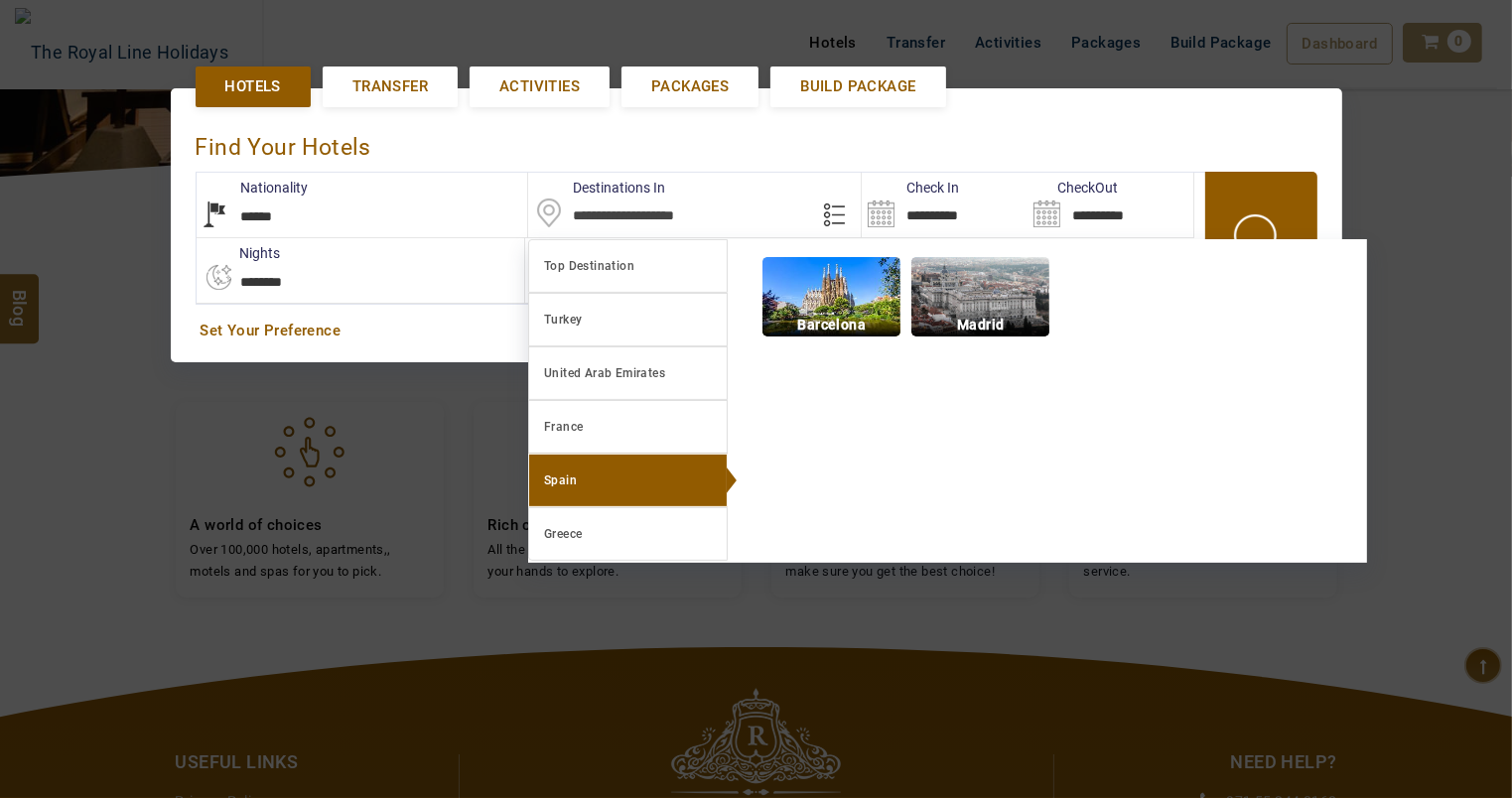 scroll, scrollTop: 457, scrollLeft: 0, axis: vertical 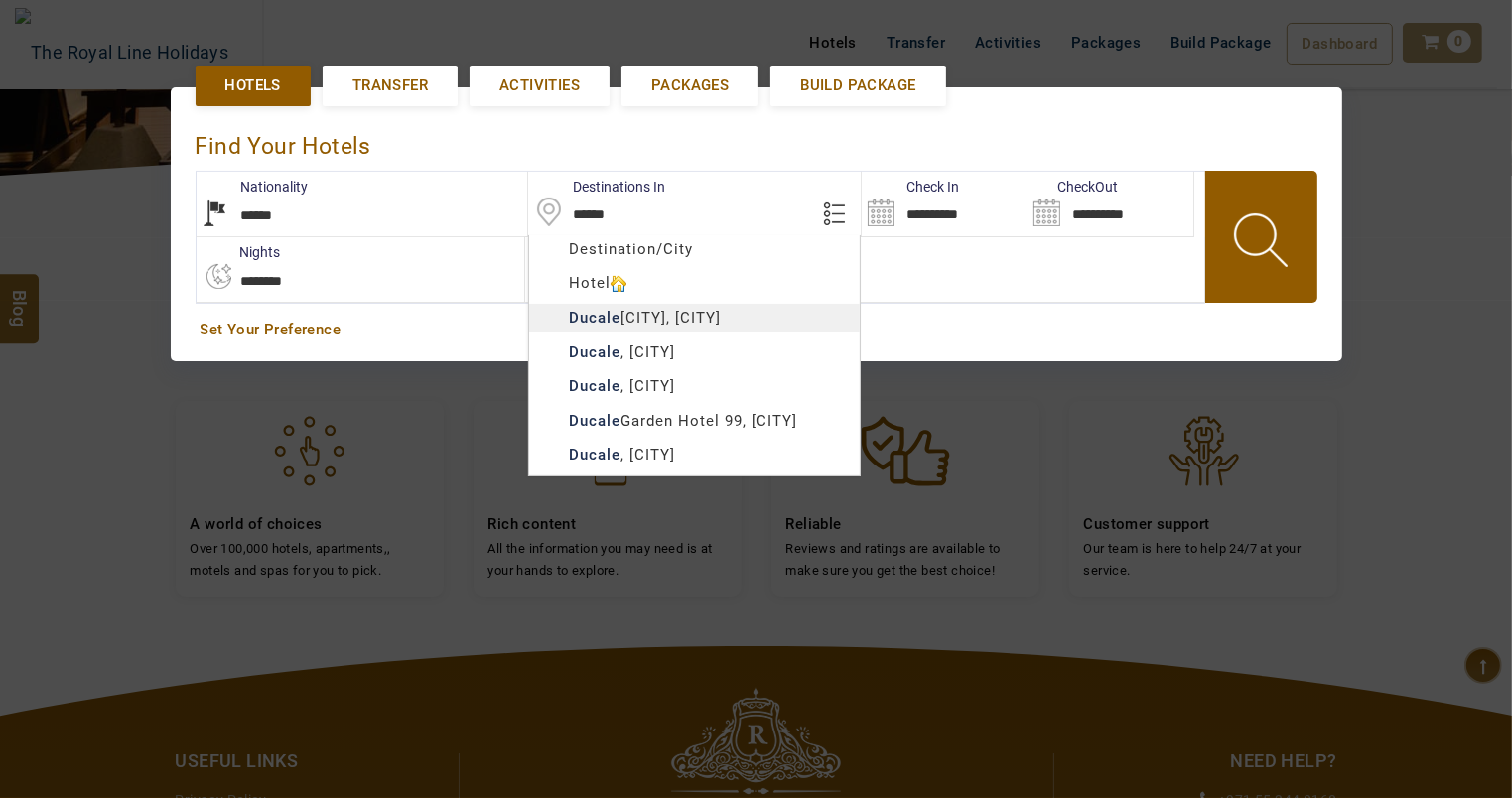 type on "**********" 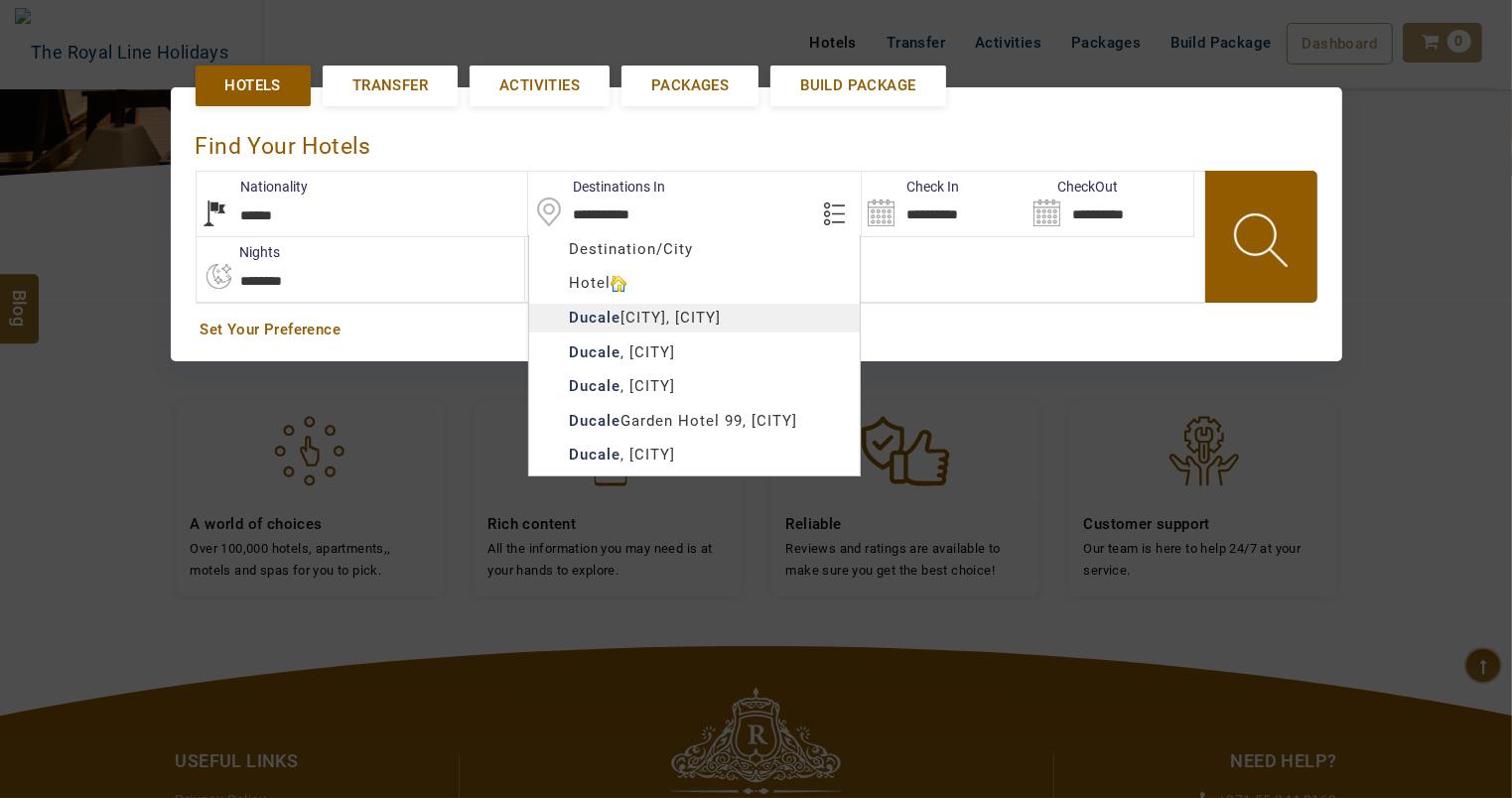 click on "OGARITE TOURISM USD AED  AED EUR  € USD  $ INR  ₹ THB  ฿ IDR  Rp BHD  BHD TRY  ₺ Credit Limit EN HE AR ES PT ZH Helpline
+971 55 344 0168 Register Now +971 55 344 0168 info@royallineholidays.com About Us What we Offer Blog Why Us Contact Hotels  Transfer Activities Packages Build Package Dashboard My Profile My Booking My Reports My Quotation Sign Out 0 Points Redeem Now To Redeem 0 Points Future Points  93   Points Credit Limit Credit Limit USD 3000.00 70% Complete Used USD 464.71 Available USD 2535.29 Setting  Looks like you haven't added anything to your cart yet Countinue Shopping ******* ****** Please Wait.. Blog demo
Remember me Forgot
password? LOG IN Don't have an account?   Register Now My Booking View/ Print/Cancel Your Booking without Signing in Submit demo
In A Few Moment, You Will Be Celebrating Best Hotel options galore ! Check In   CheckOut Rooms Rooms Please Wait Find the best hotel deals 600,000+ hotels, apartments, villas and more. Hotels  ****" at bounding box center (756, 354) 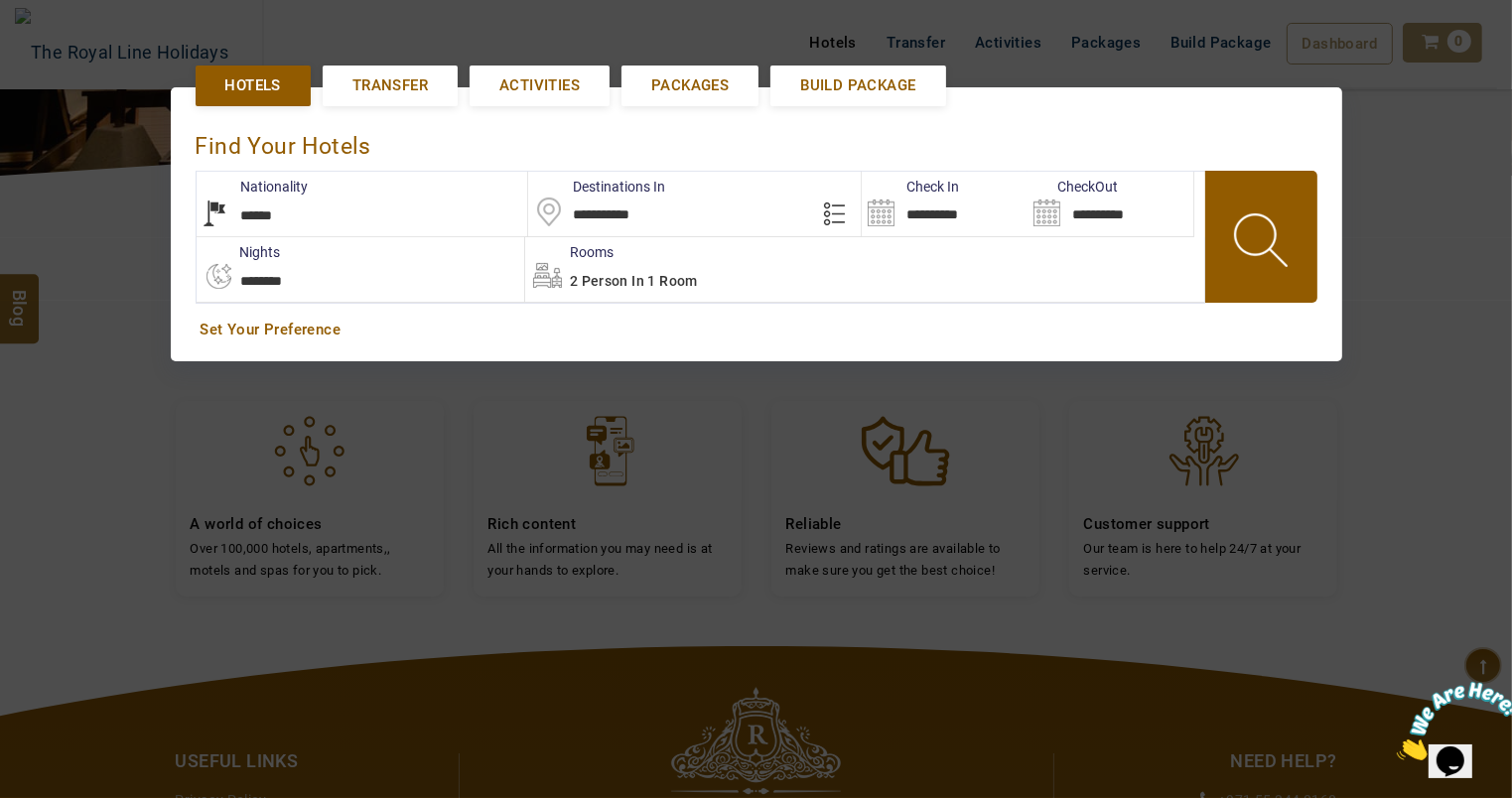 scroll, scrollTop: 0, scrollLeft: 0, axis: both 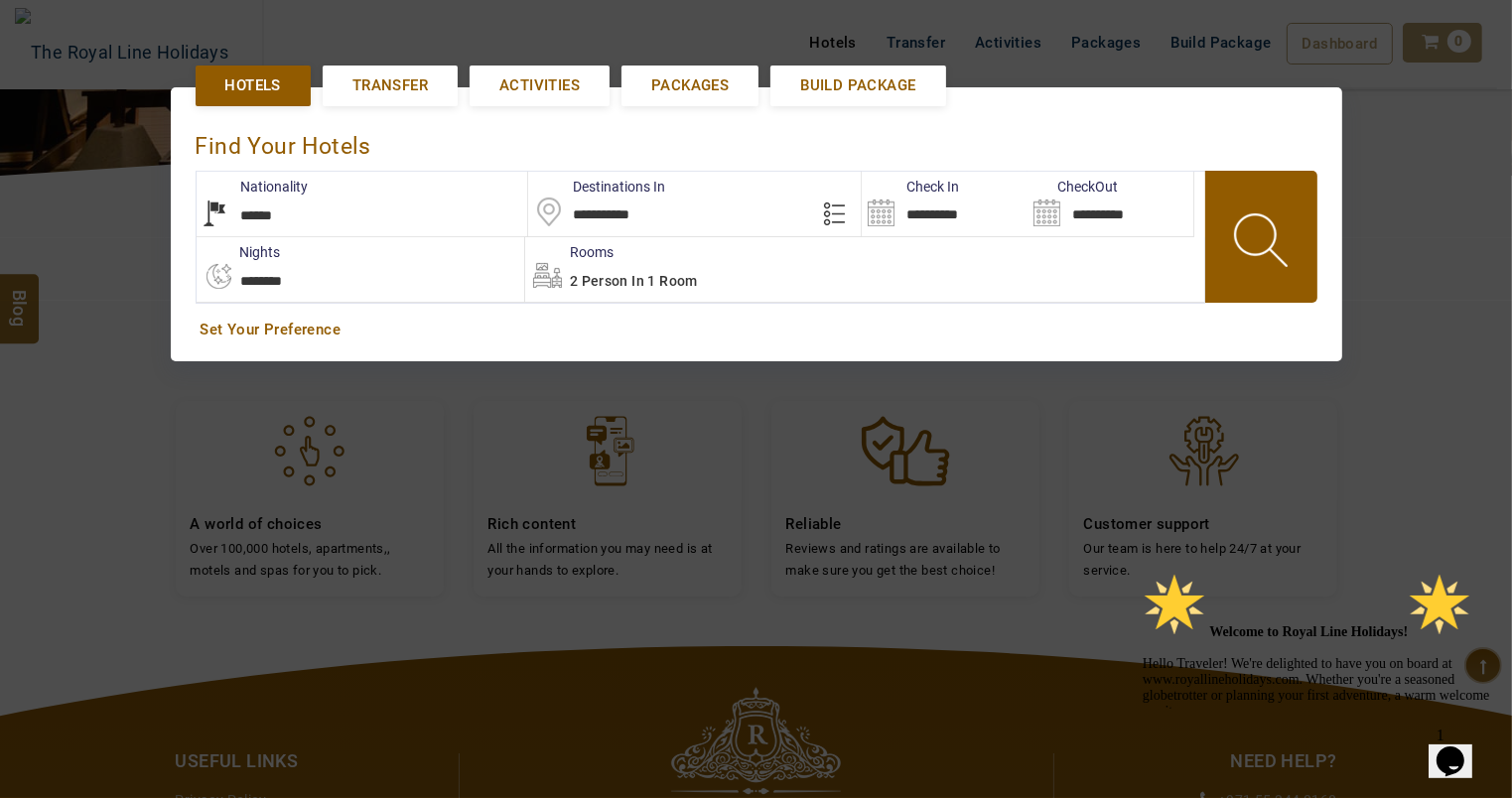 click on "**********" at bounding box center (362, 203) 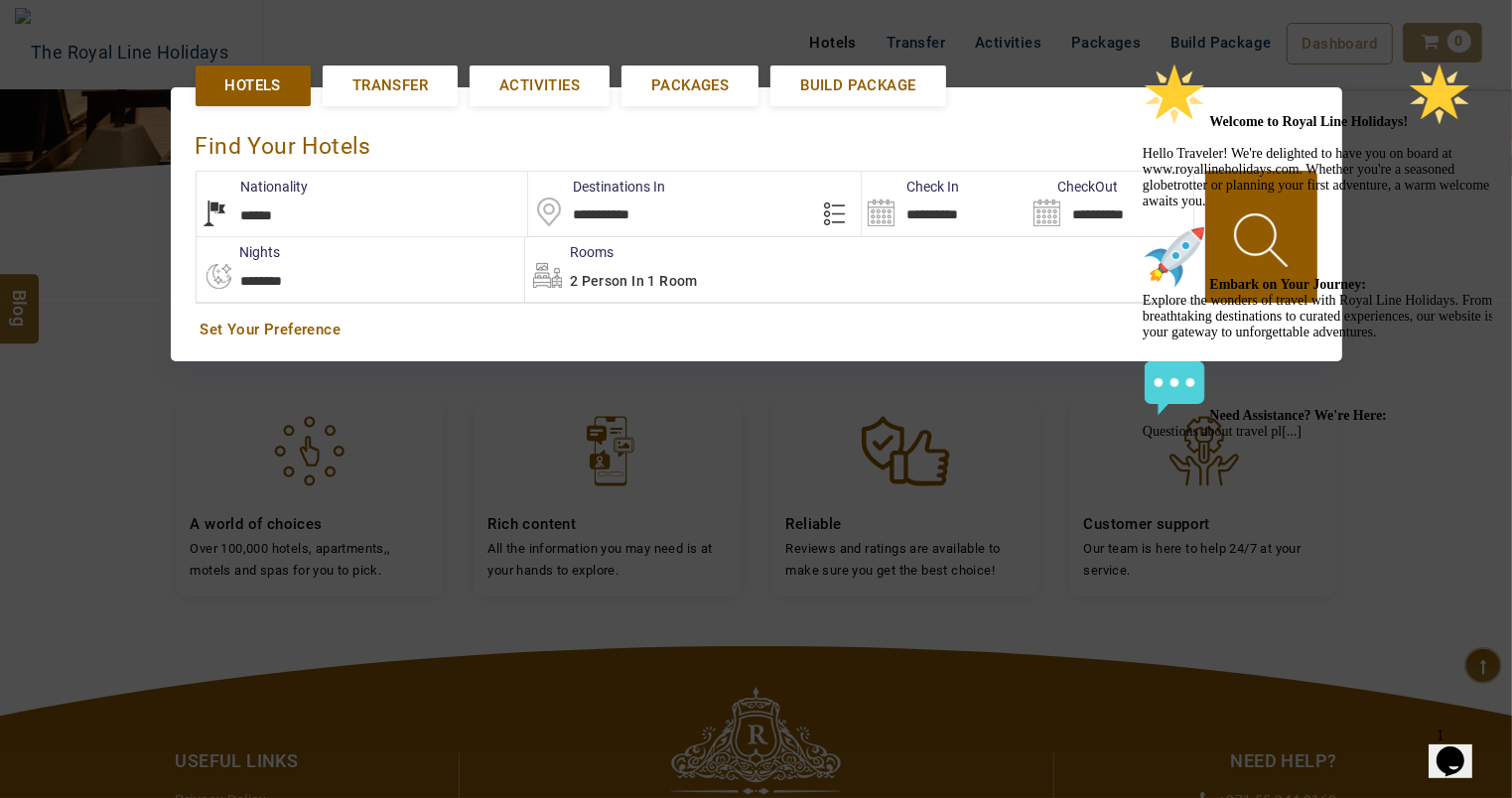 select on "*******" 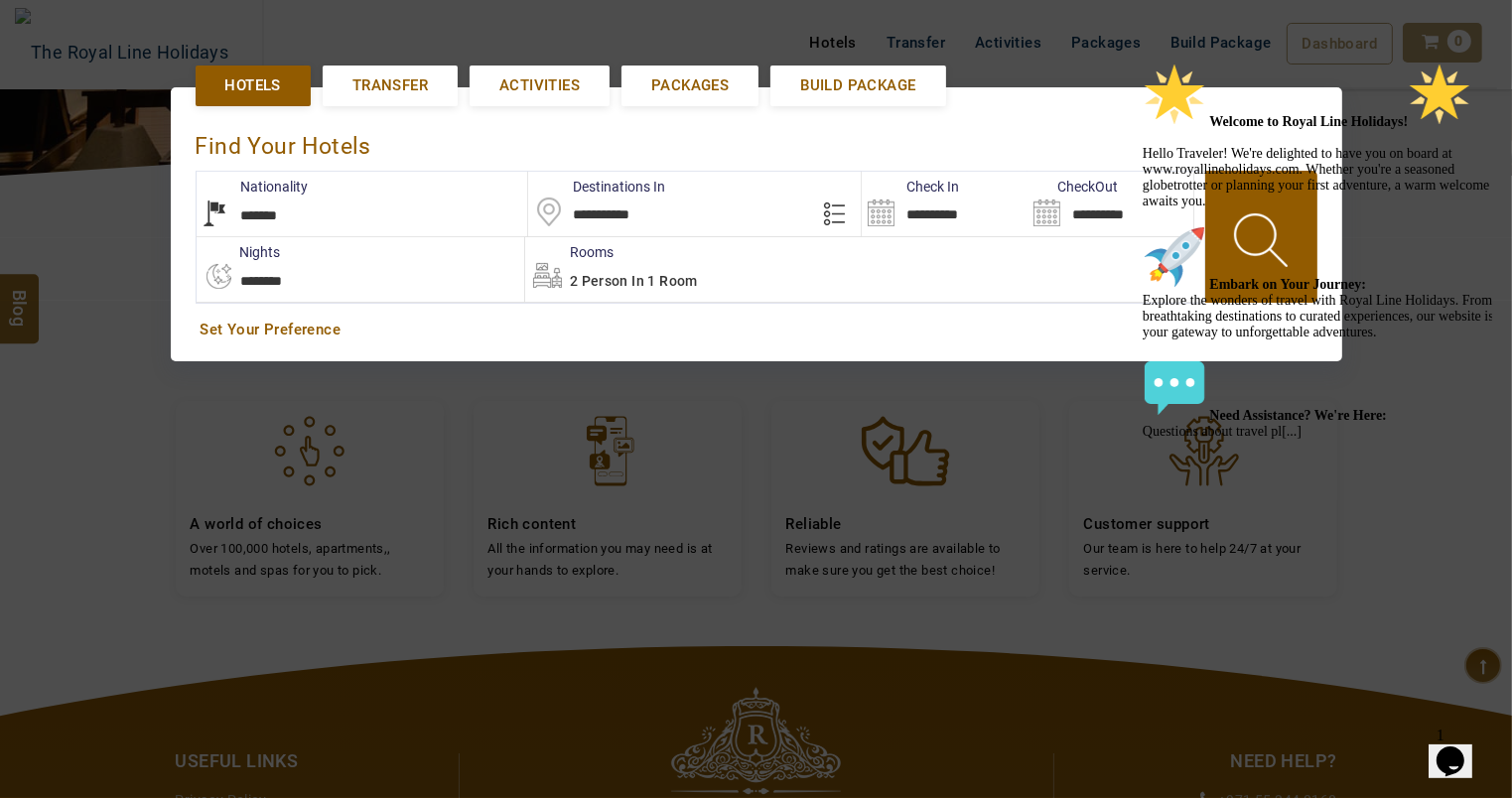 click at bounding box center (1142, 63) 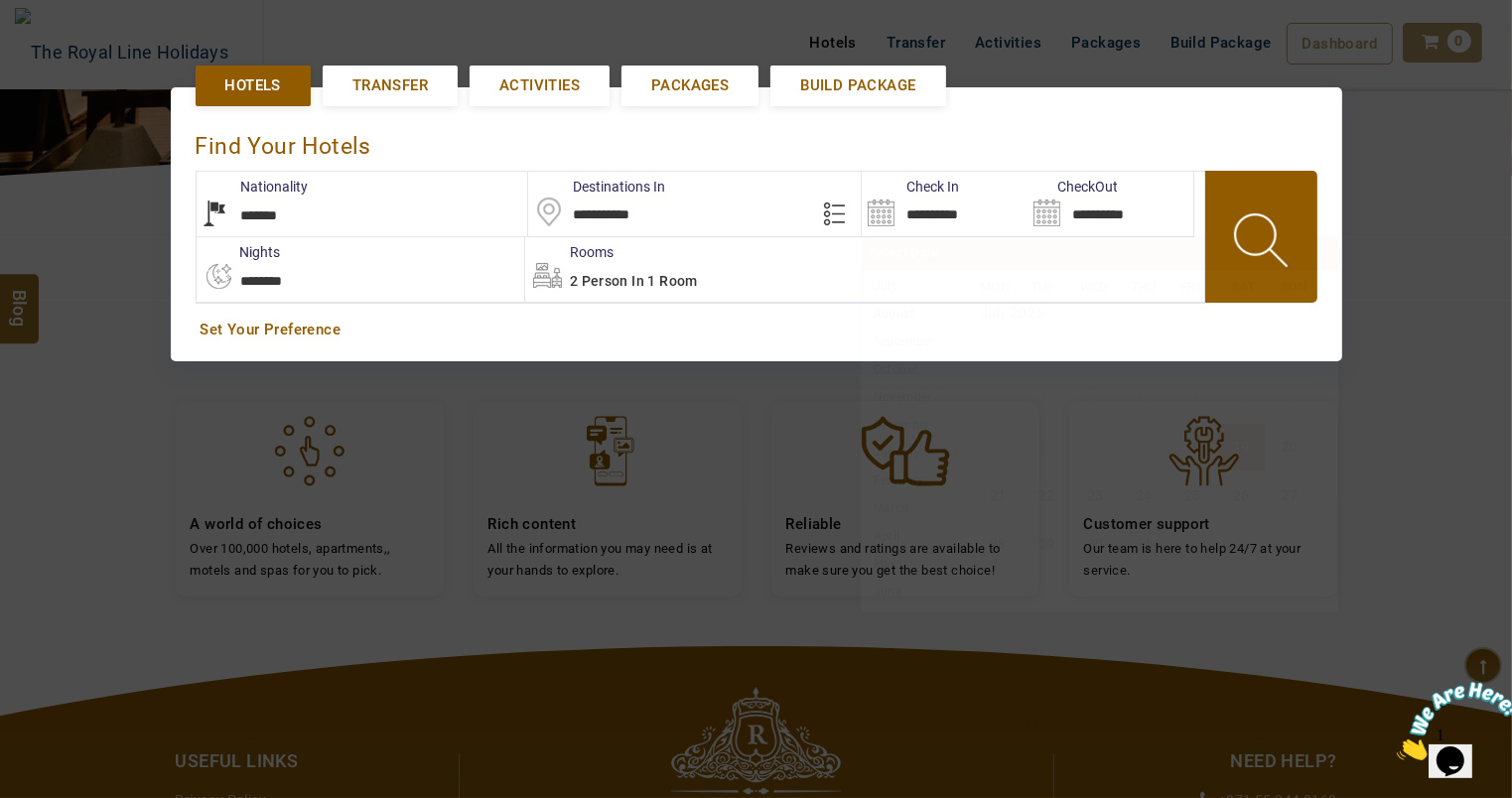click on "**********" at bounding box center (944, 203) 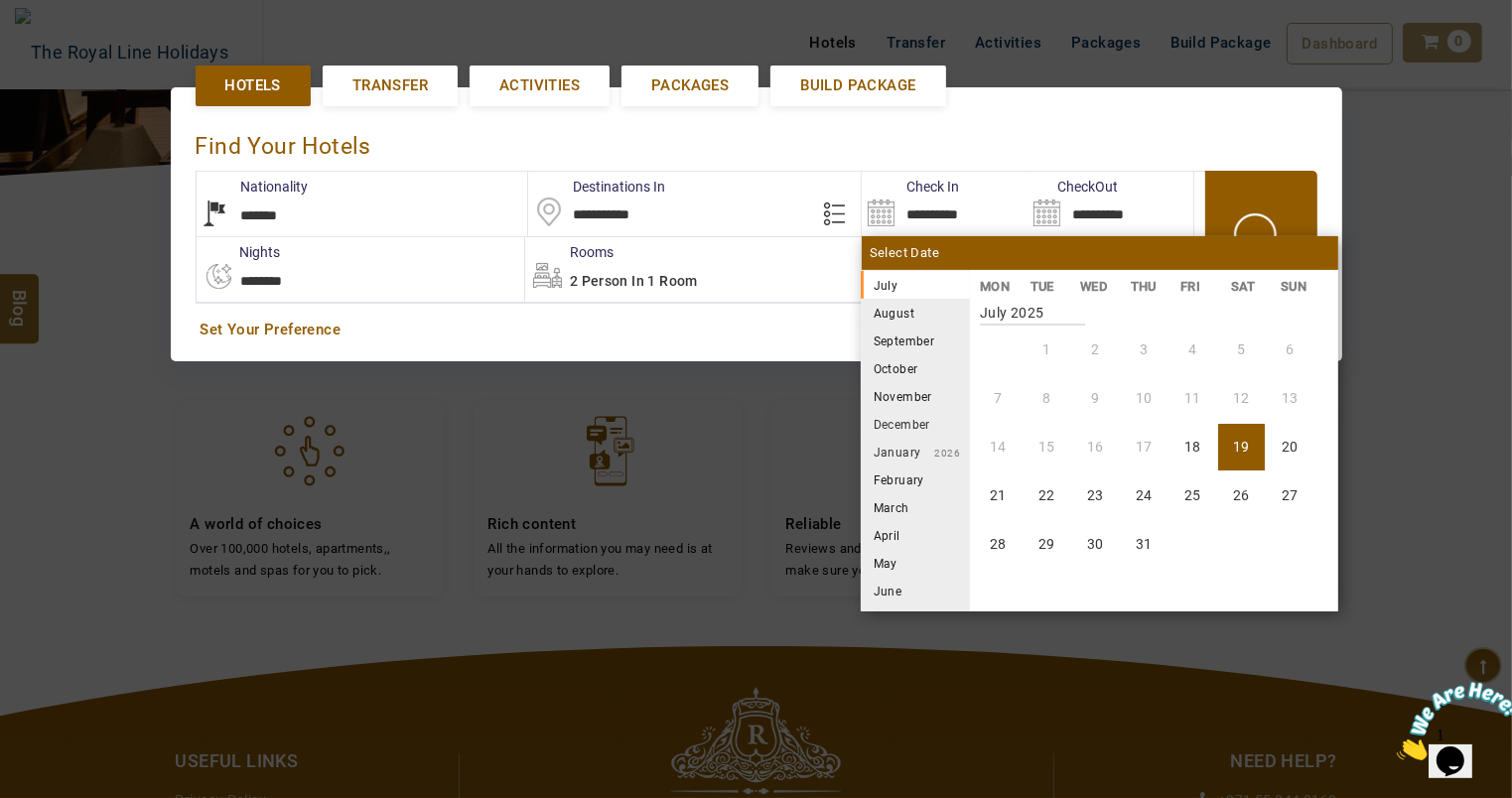 click on "September" at bounding box center (915, 340) 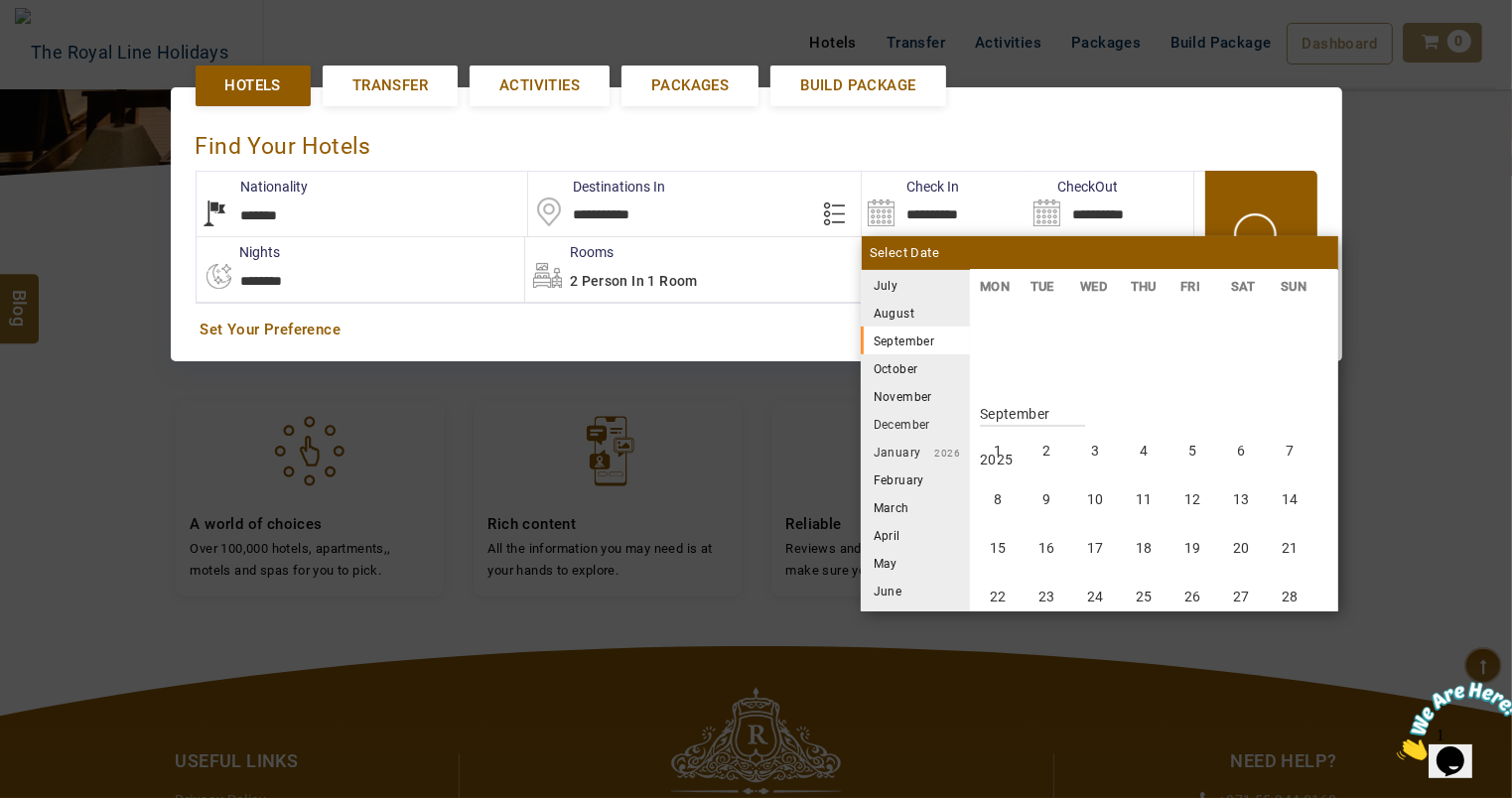 scroll, scrollTop: 734, scrollLeft: 0, axis: vertical 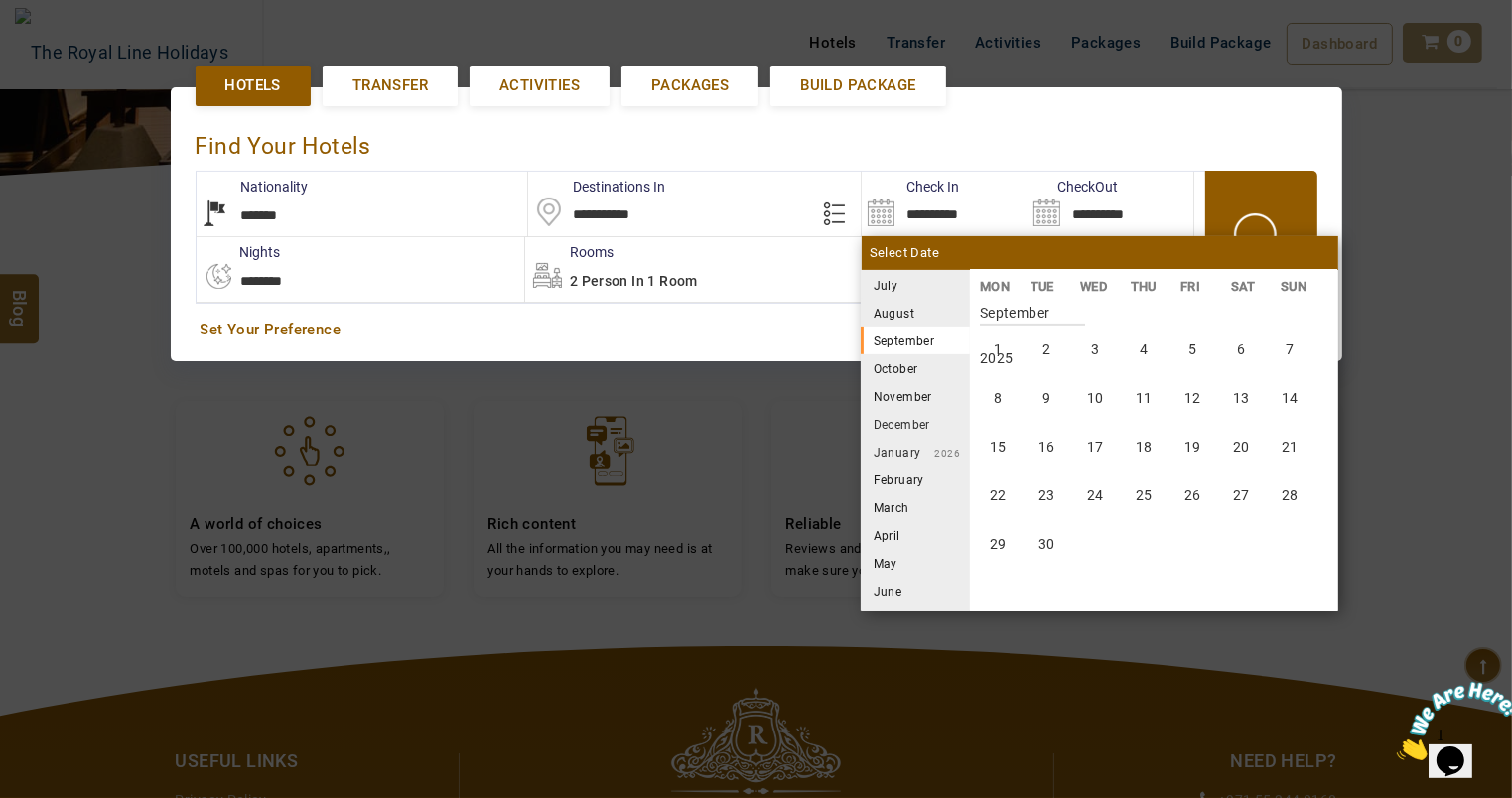 click on "September 2025" at bounding box center (1032, 308) 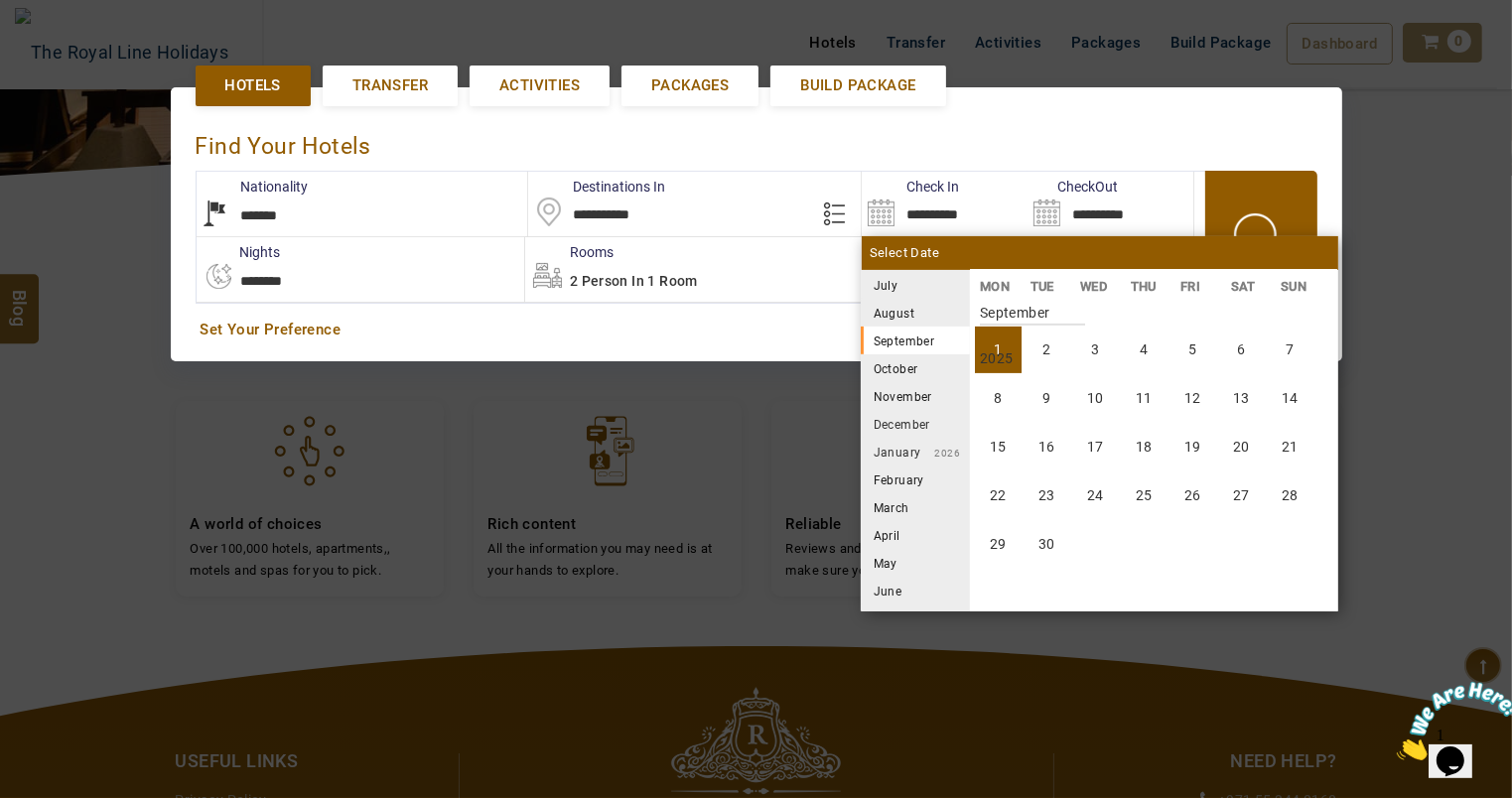click on "1" at bounding box center [998, 349] 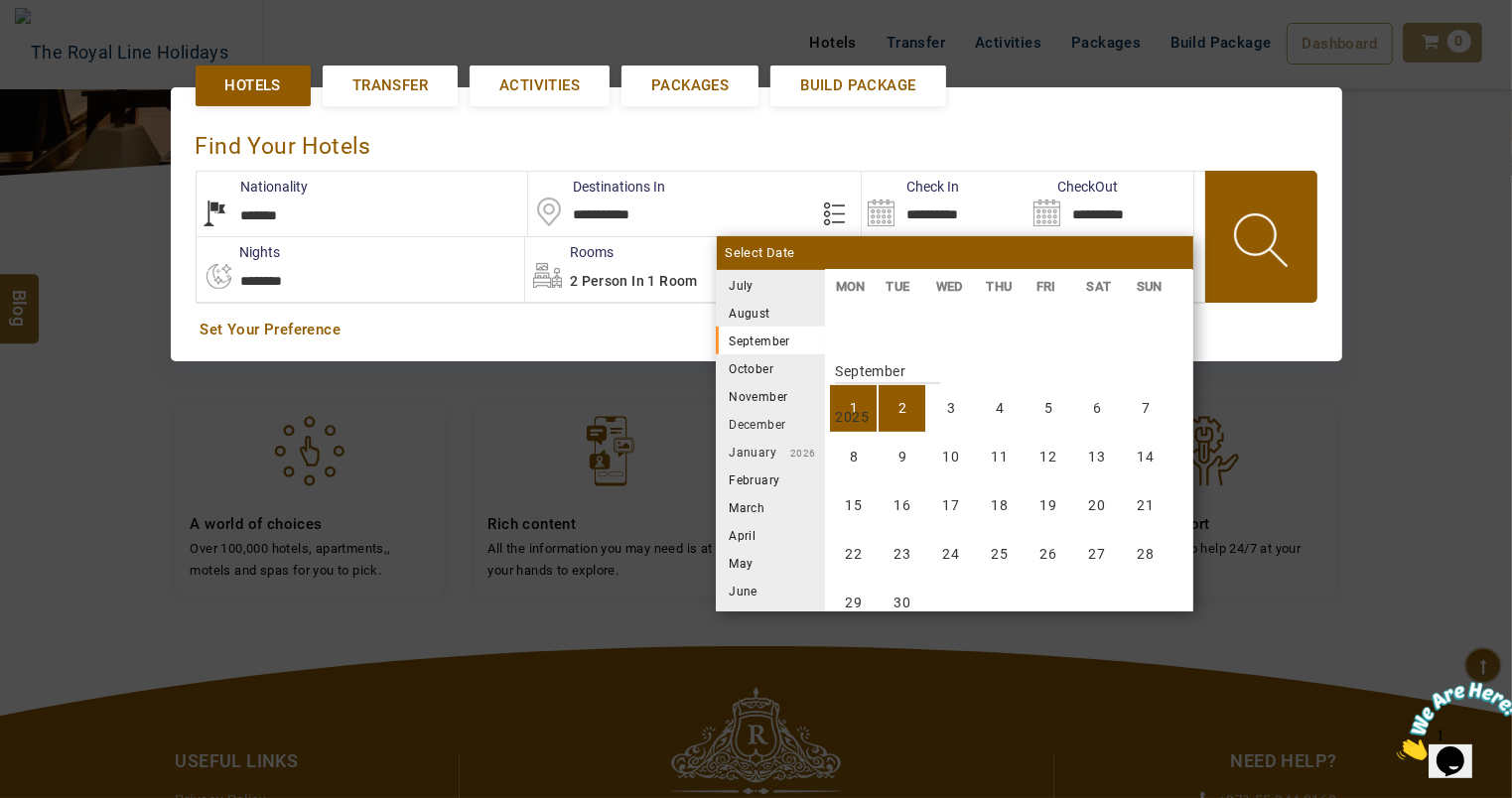scroll, scrollTop: 734, scrollLeft: 0, axis: vertical 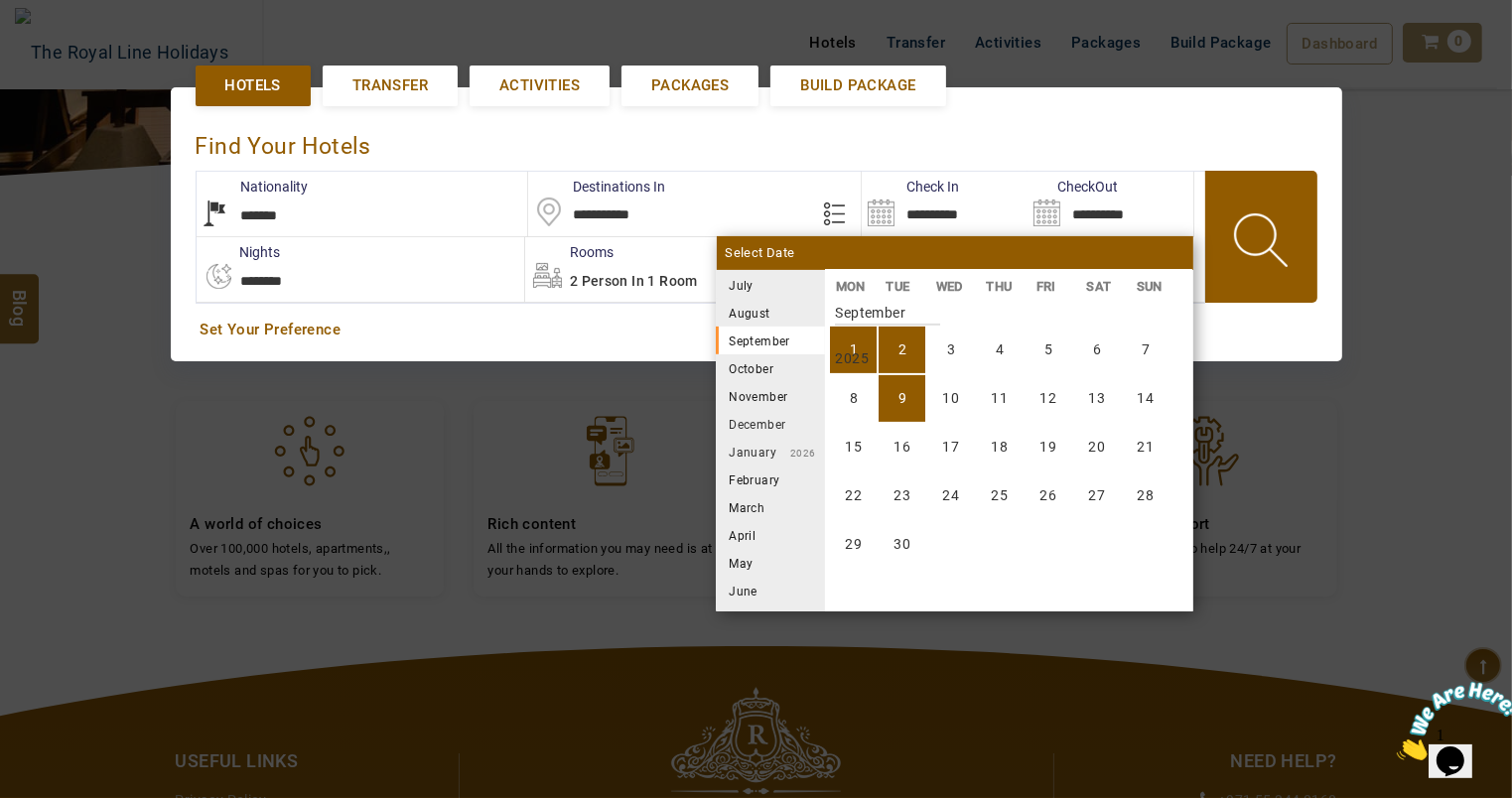 click on "9" at bounding box center [901, 398] 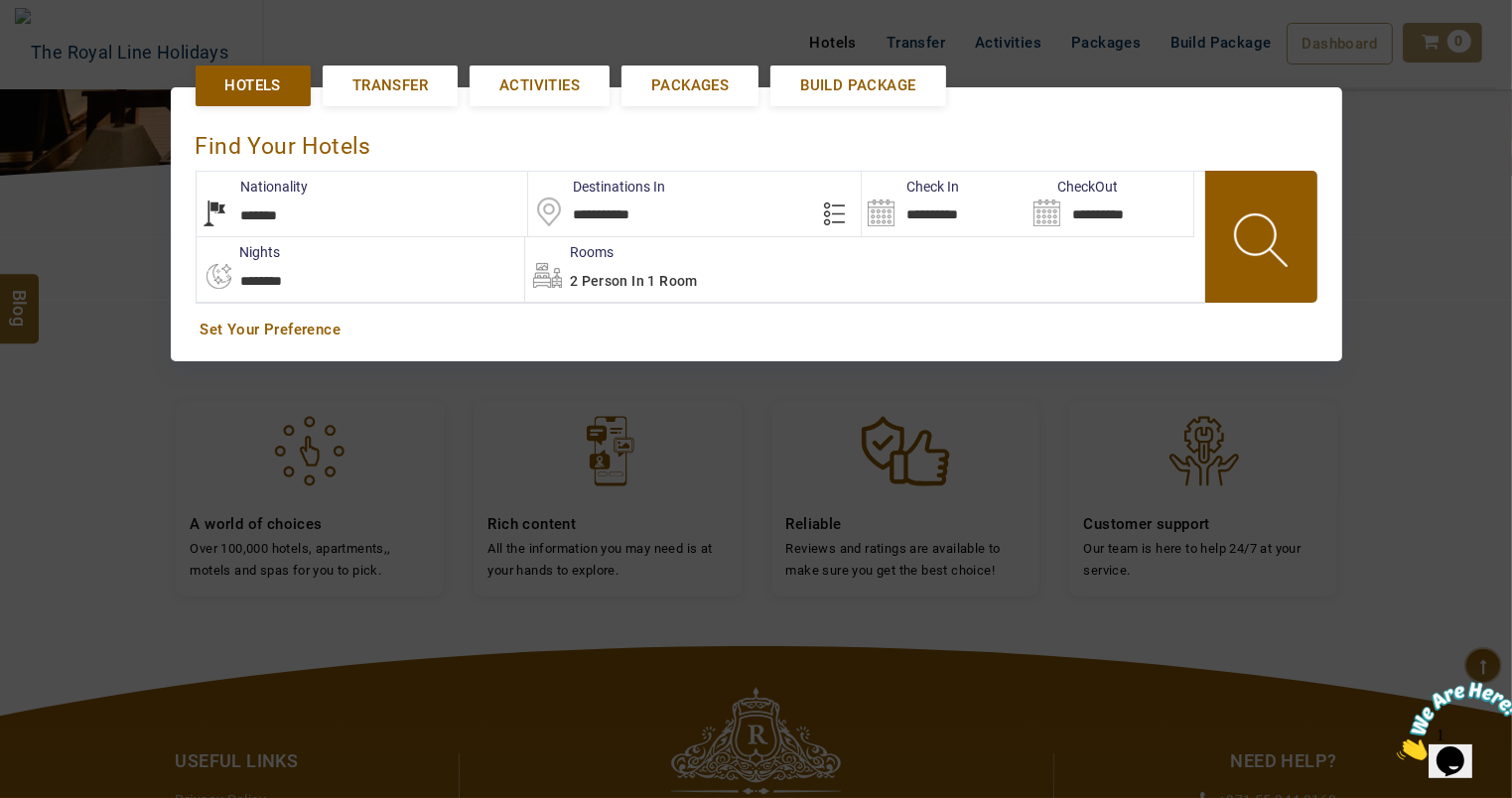 click on "2 Person in    1 Room" at bounding box center [633, 281] 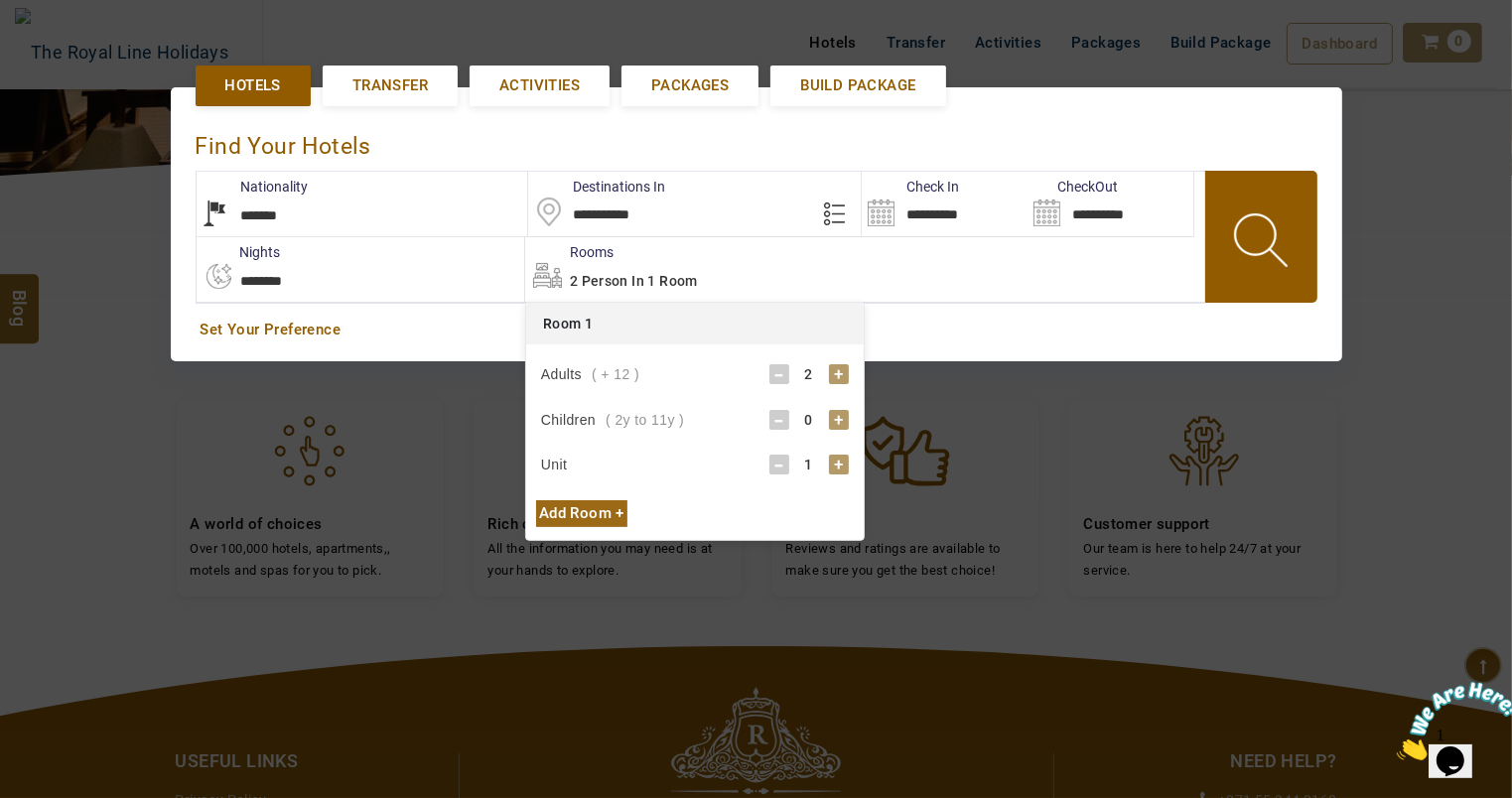 click on "+" at bounding box center (839, 420) 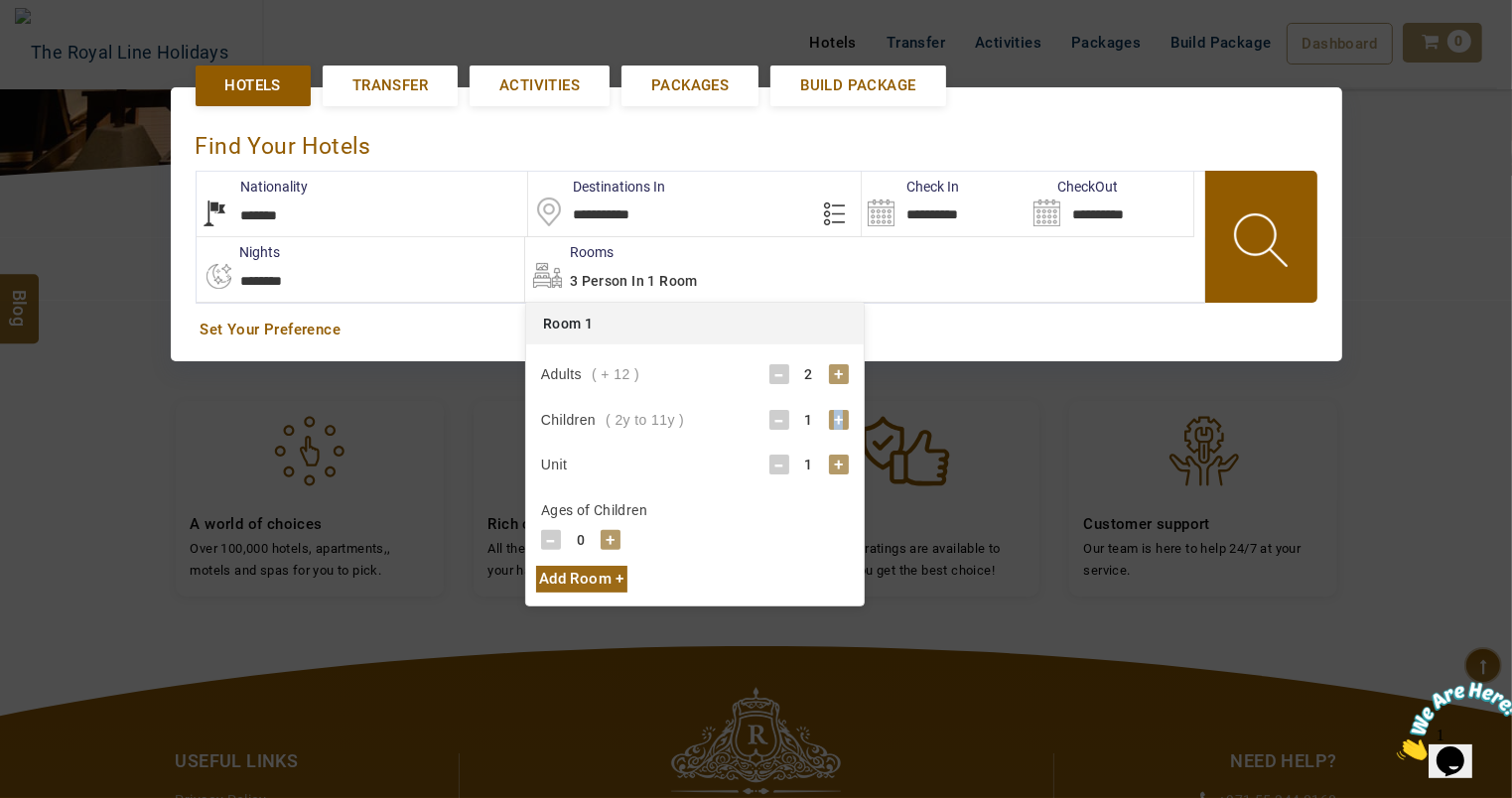 click on "+" at bounding box center [839, 420] 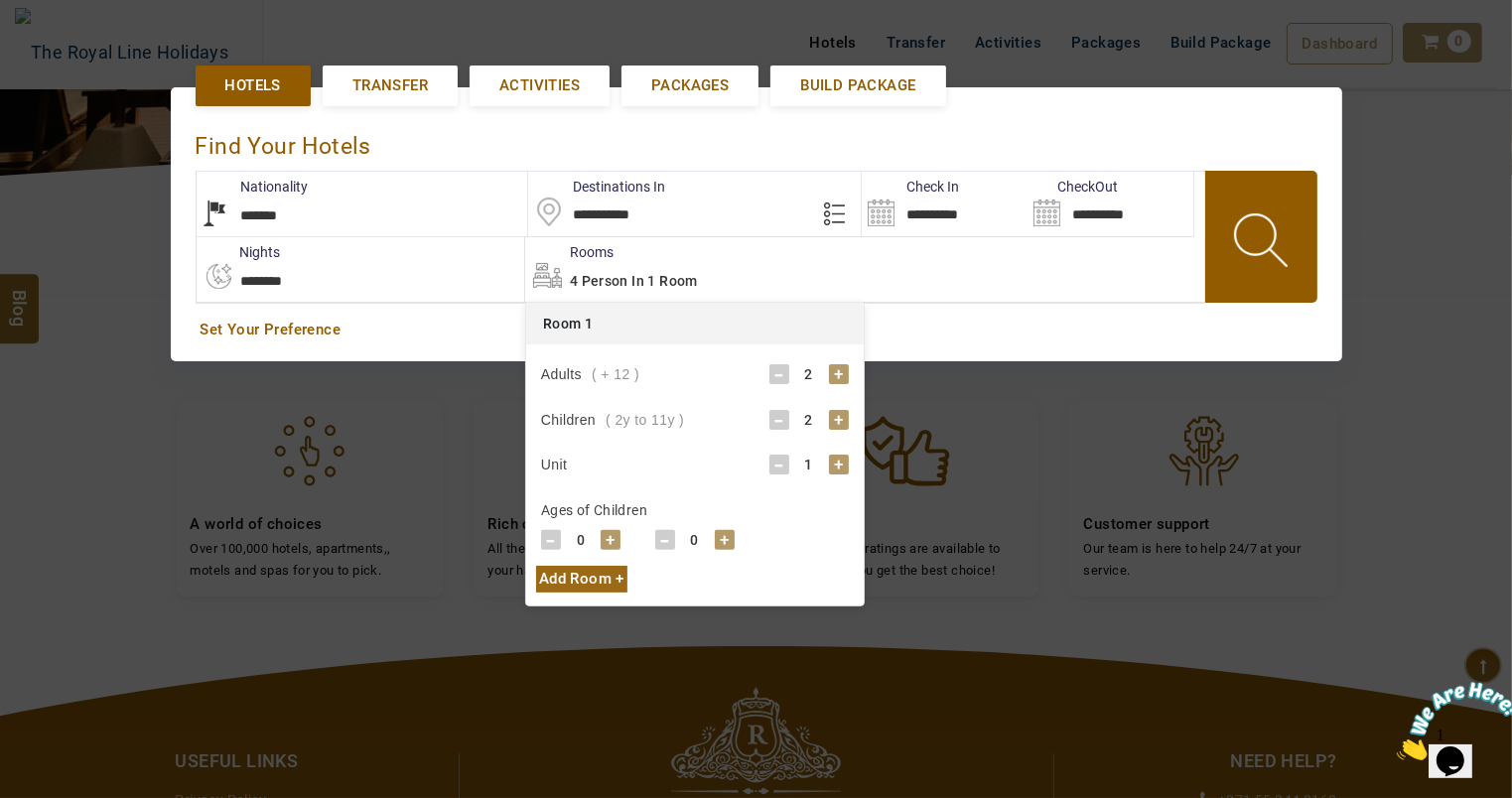 click on "+" at bounding box center [611, 540] 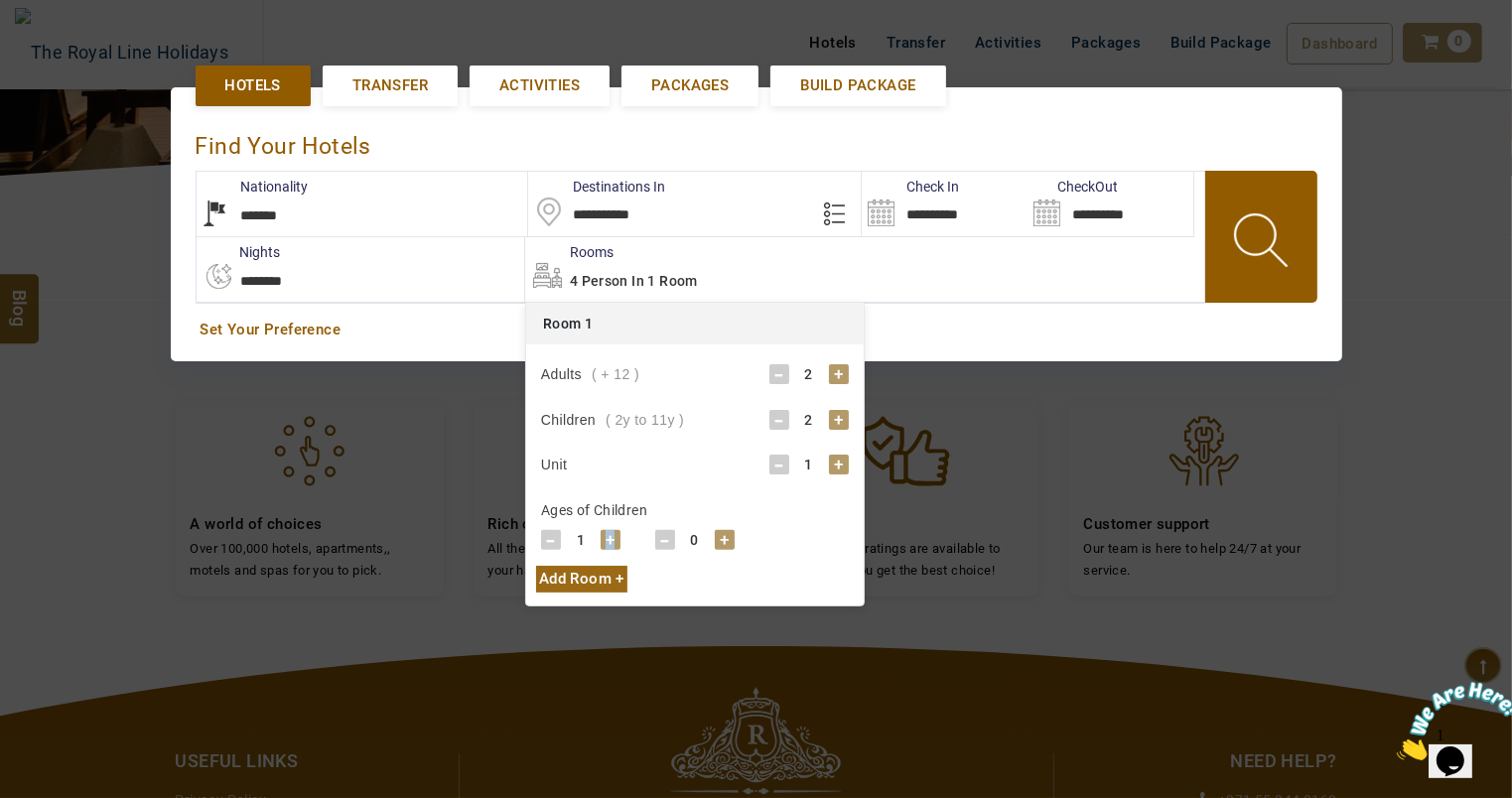 click on "+" at bounding box center (611, 540) 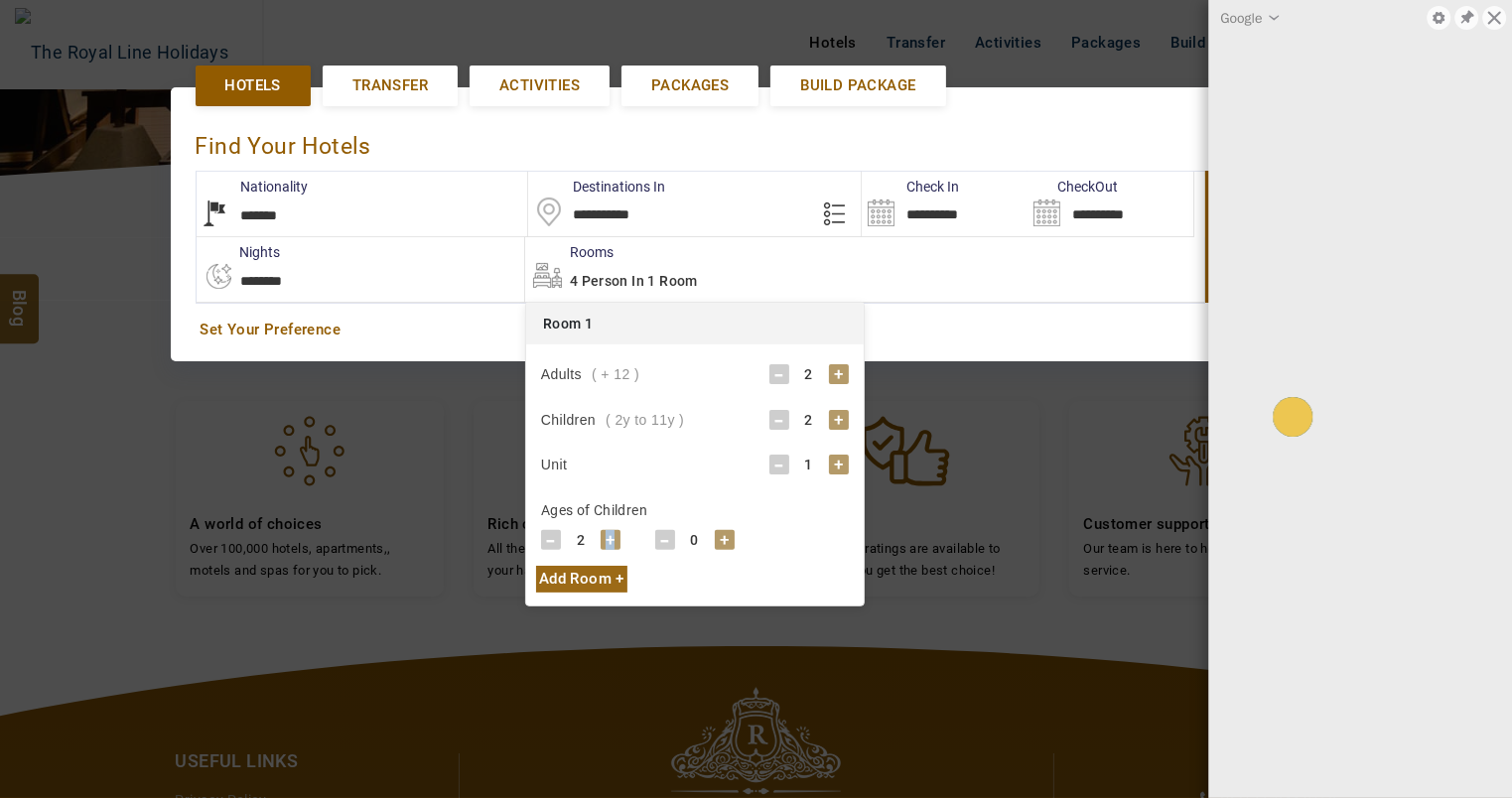 click on "+" at bounding box center [611, 540] 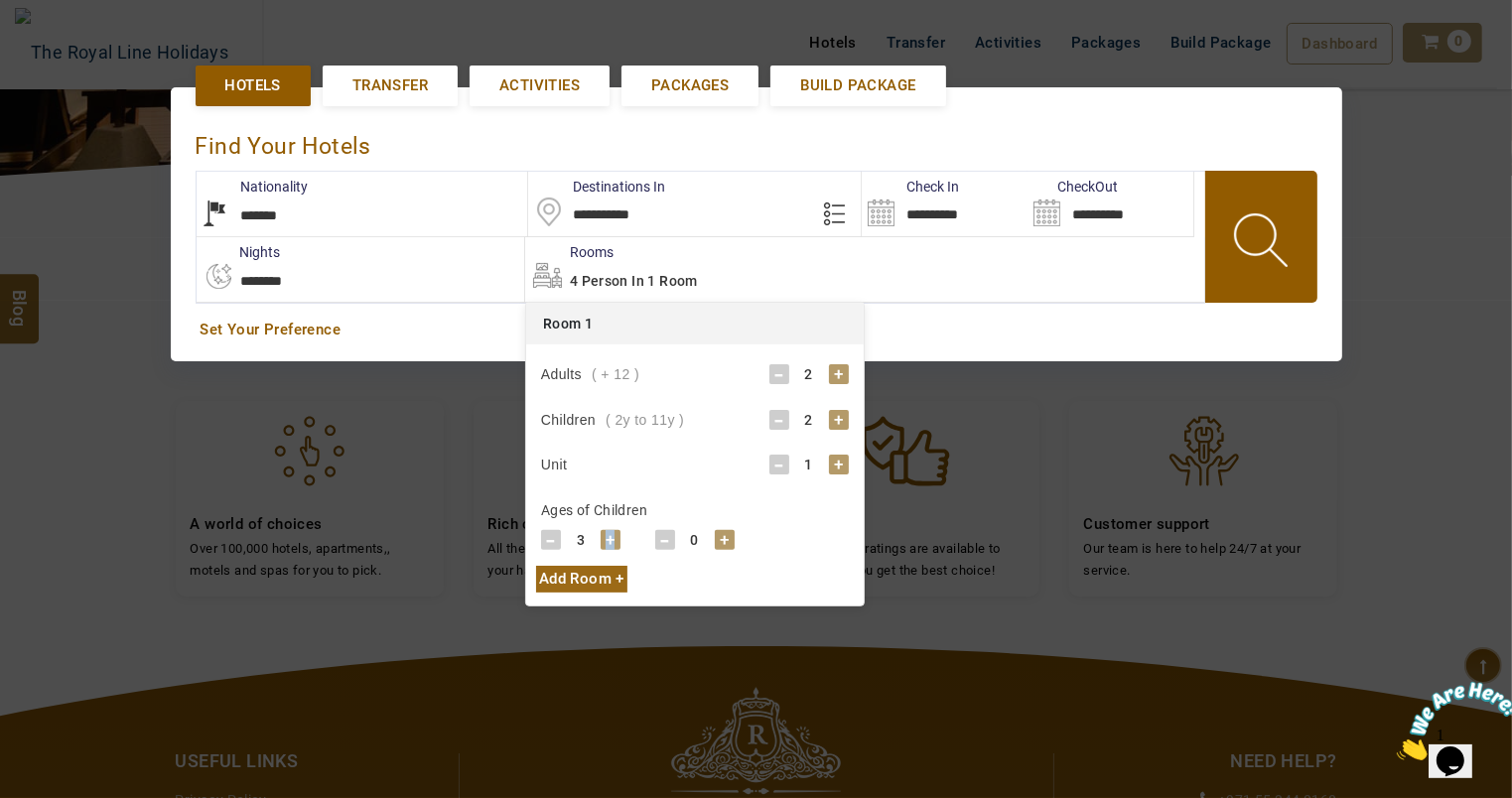 click on "+" at bounding box center (611, 540) 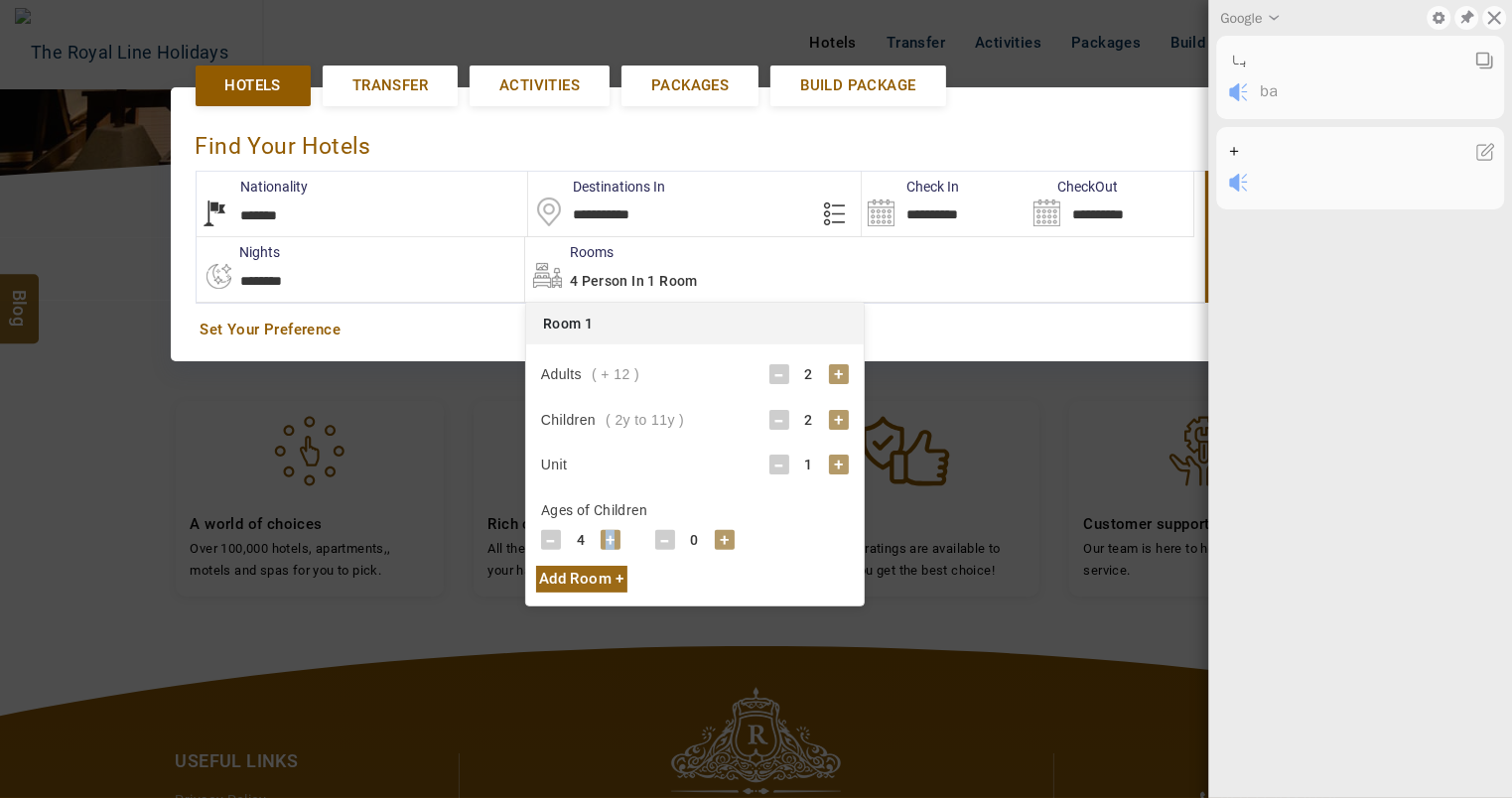 click on "+" at bounding box center (611, 540) 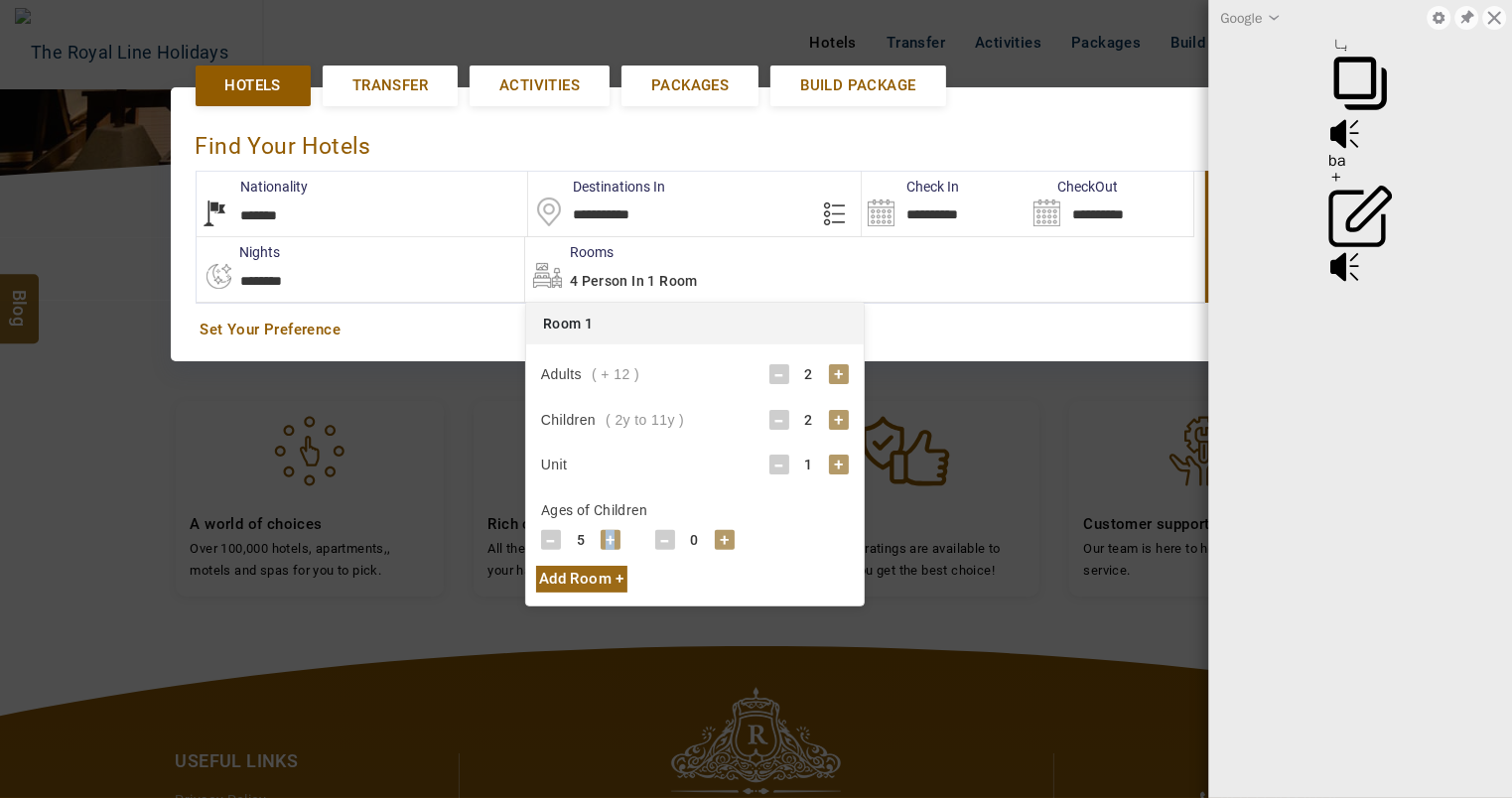 click on "+" at bounding box center (611, 540) 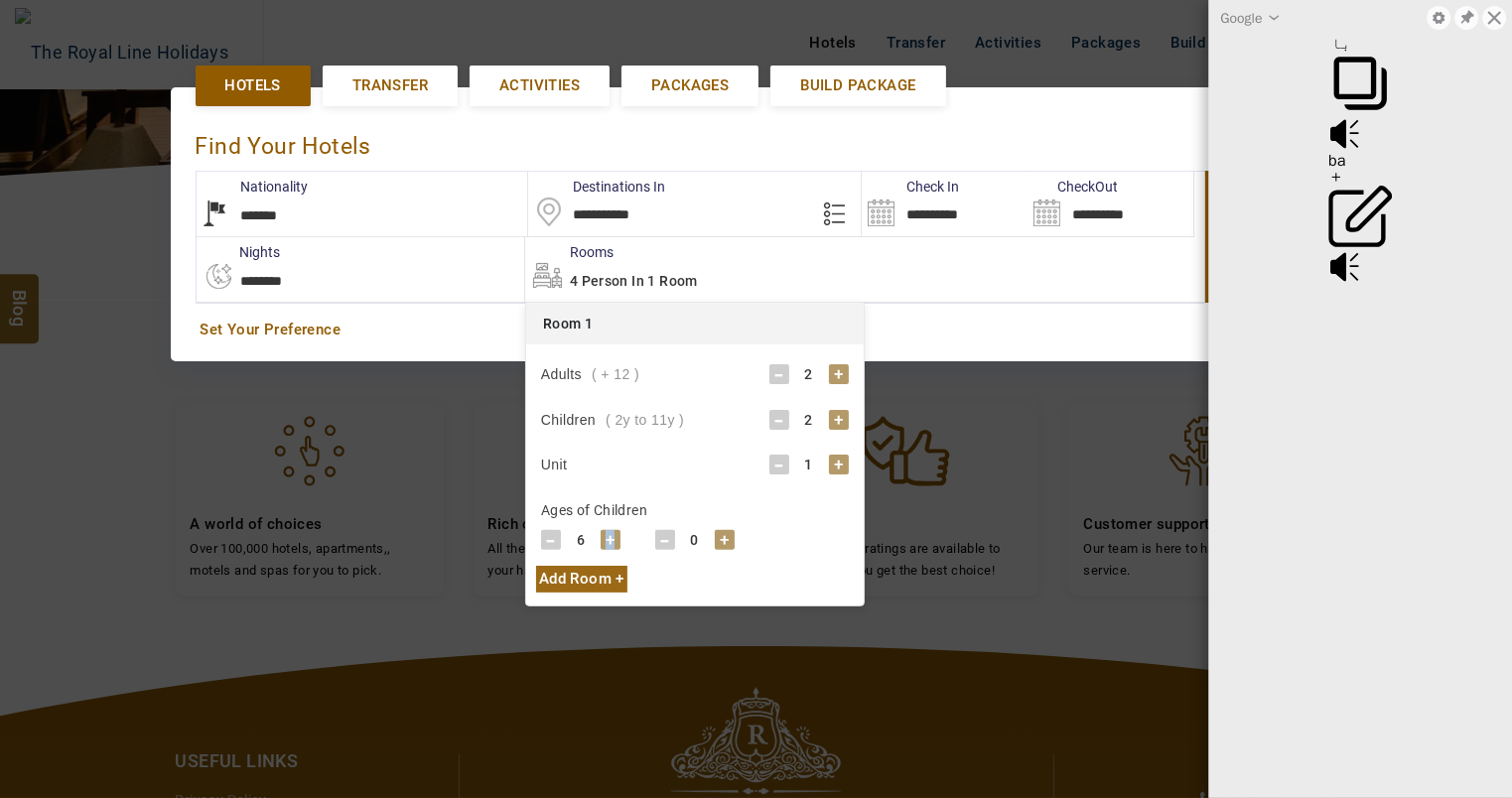 click on "+" at bounding box center (611, 540) 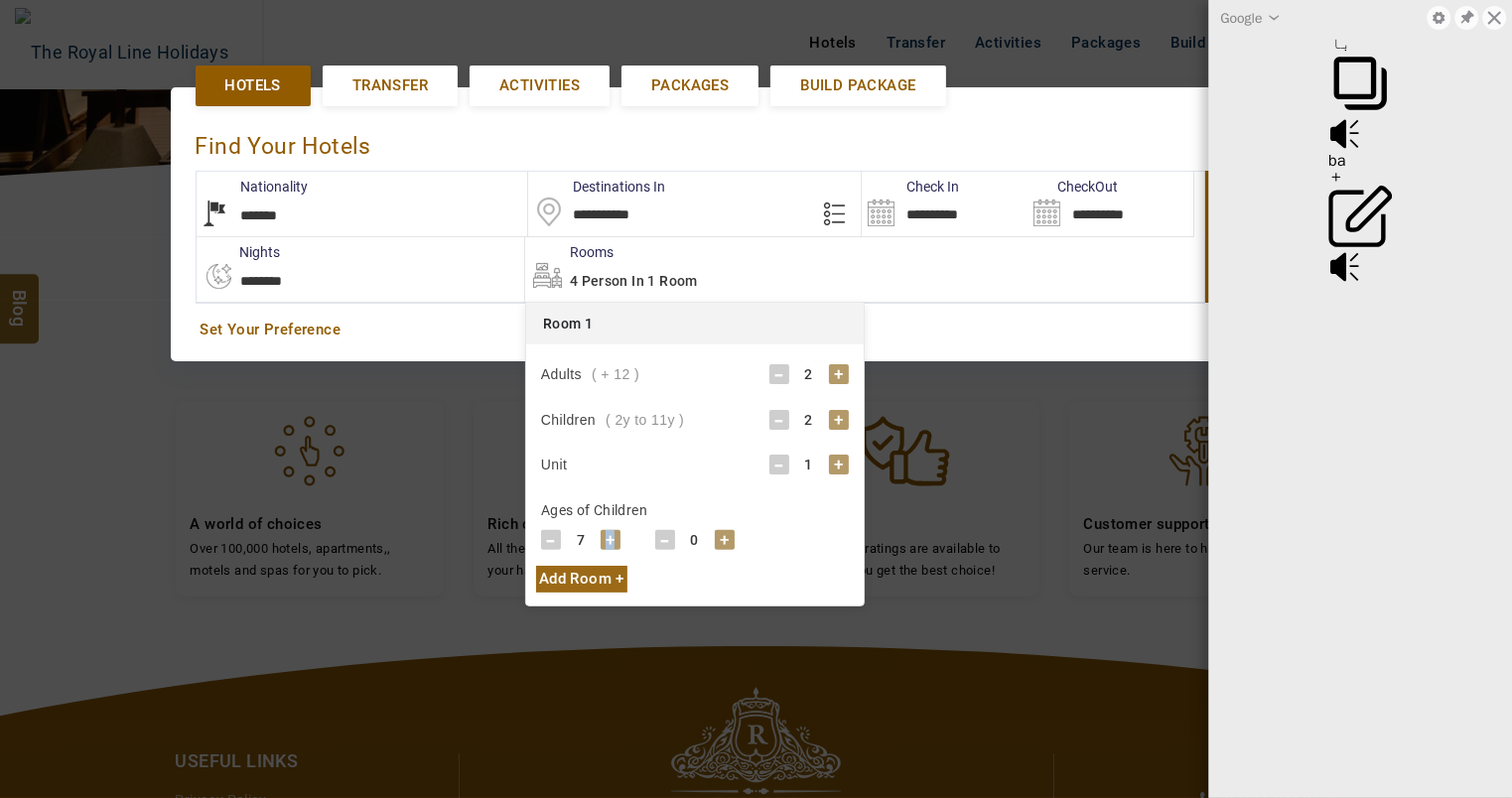 click on "+" at bounding box center (611, 540) 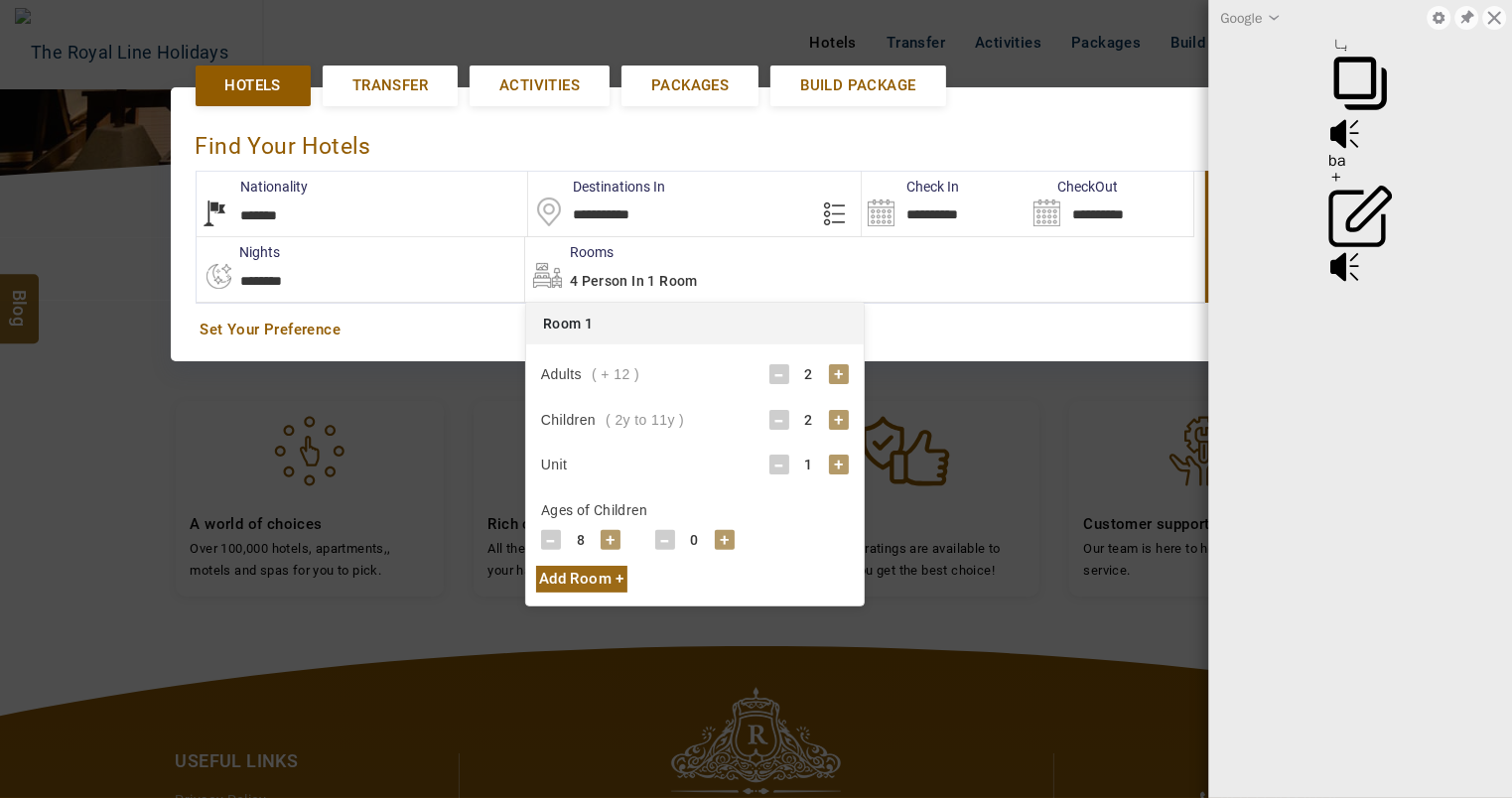 drag, startPoint x: 604, startPoint y: 534, endPoint x: 721, endPoint y: 537, distance: 117.03846 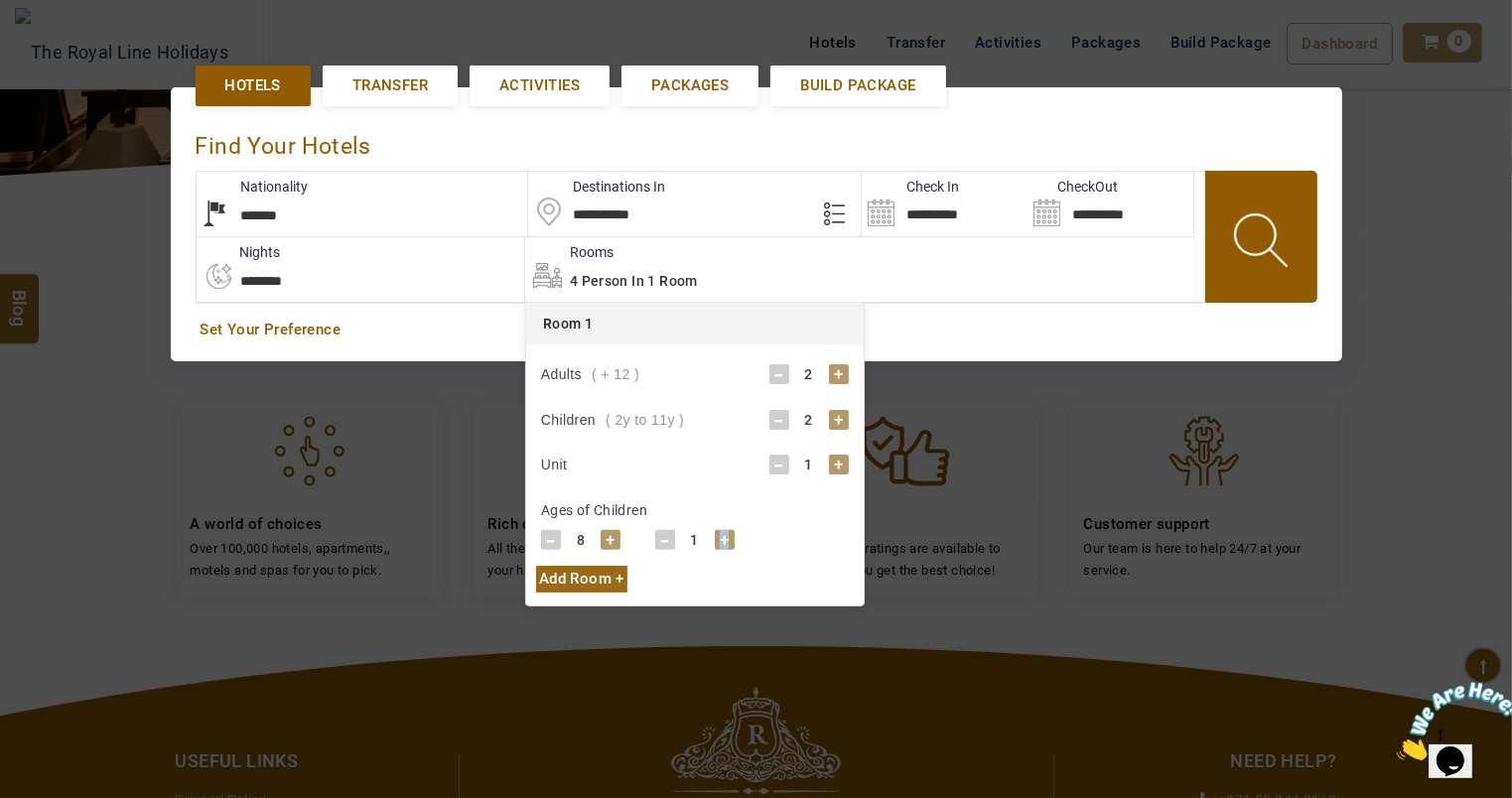 click on "+" at bounding box center [725, 540] 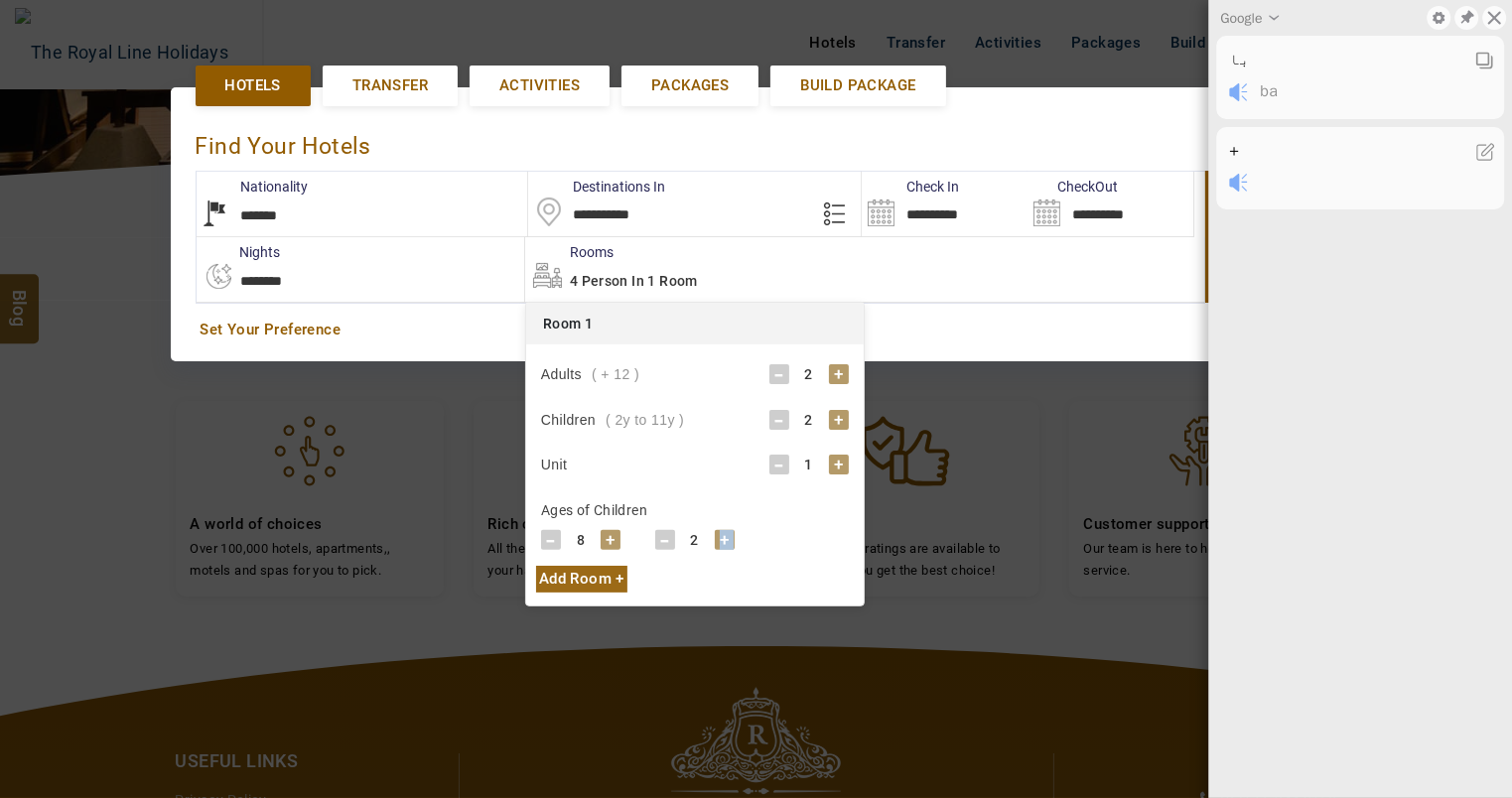 click on "+" at bounding box center (725, 540) 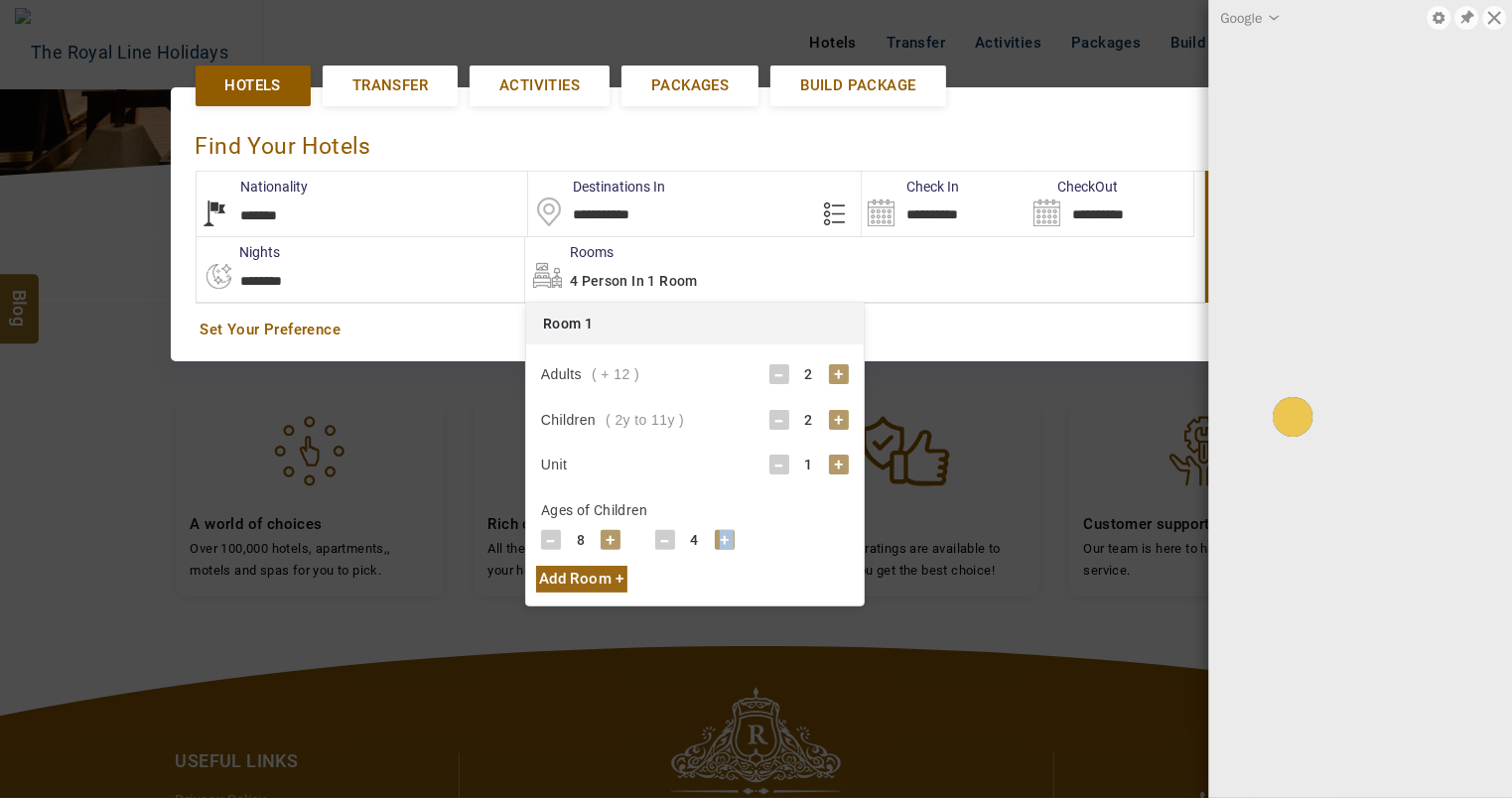 click on "+" at bounding box center (725, 540) 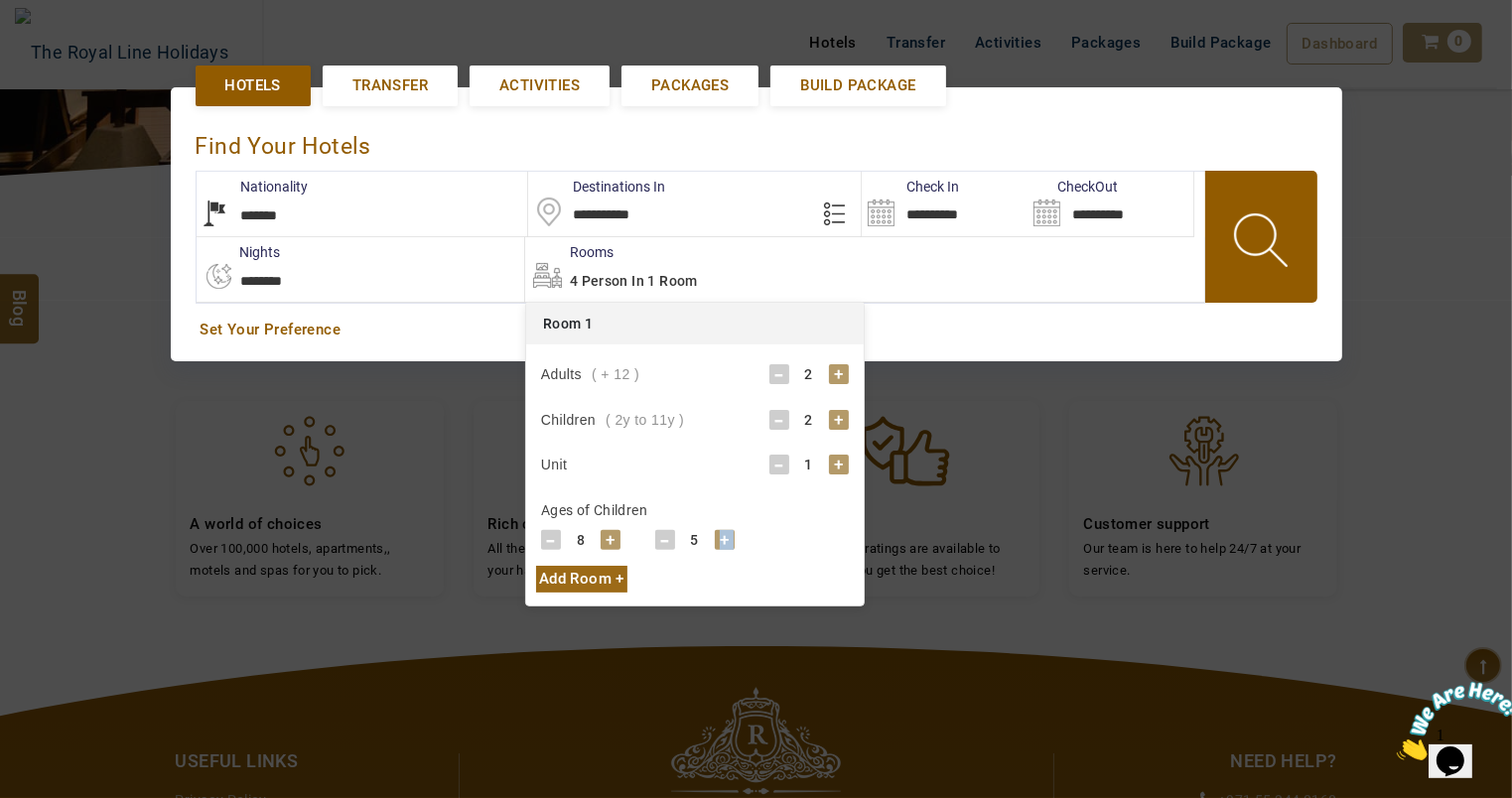 click on "+" at bounding box center (725, 540) 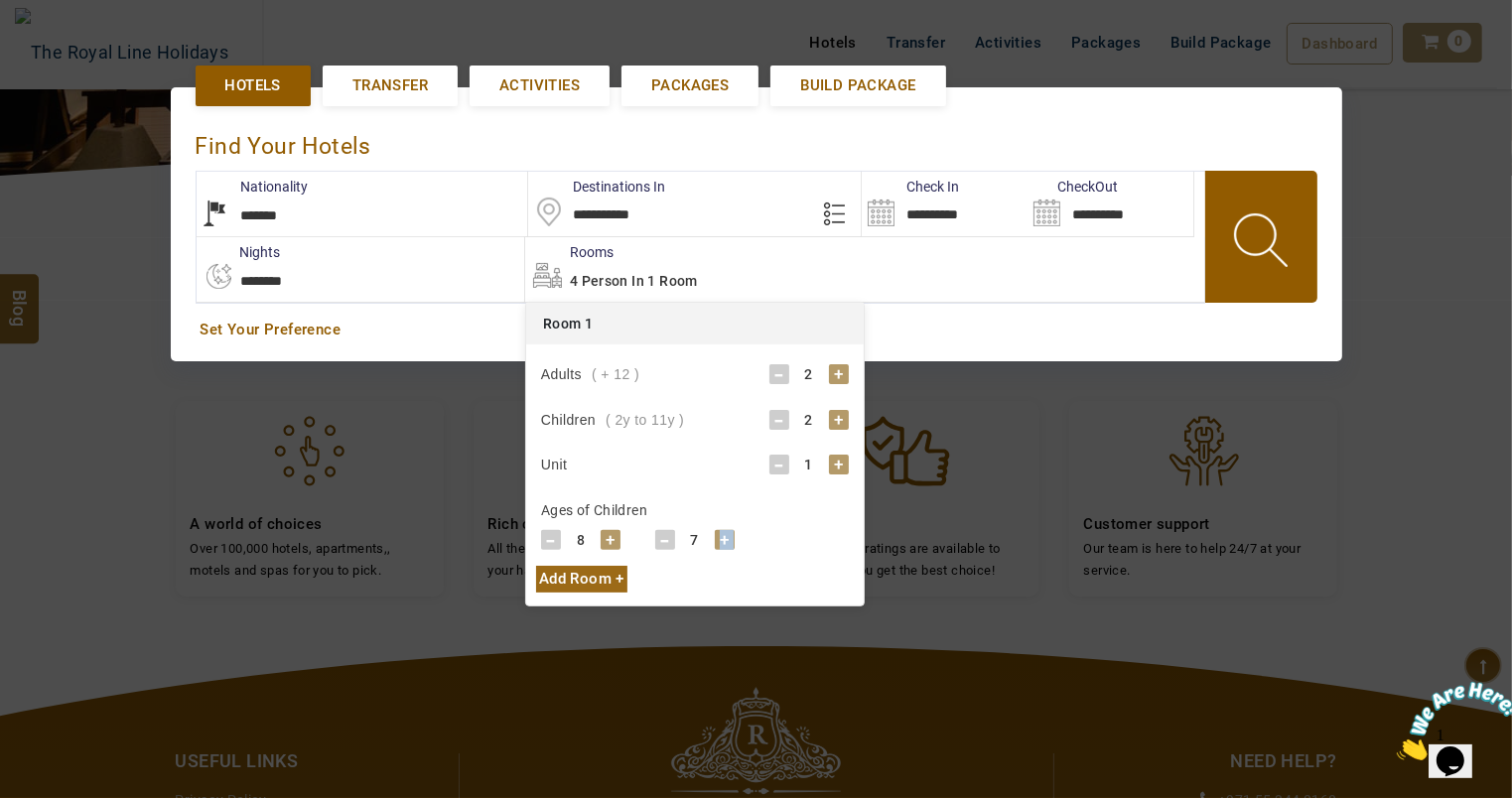click on "+" at bounding box center (725, 540) 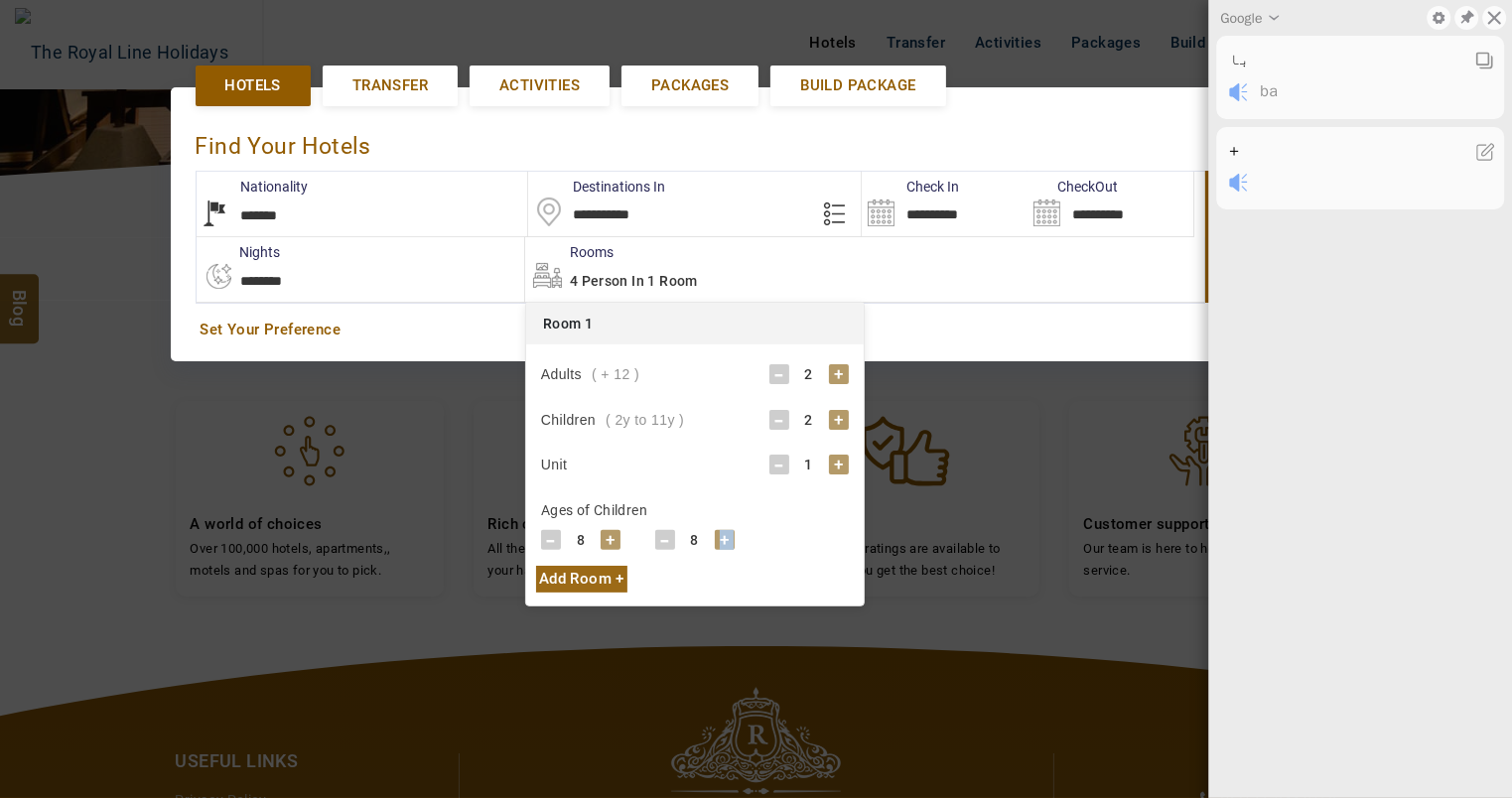 click on "+" at bounding box center (725, 540) 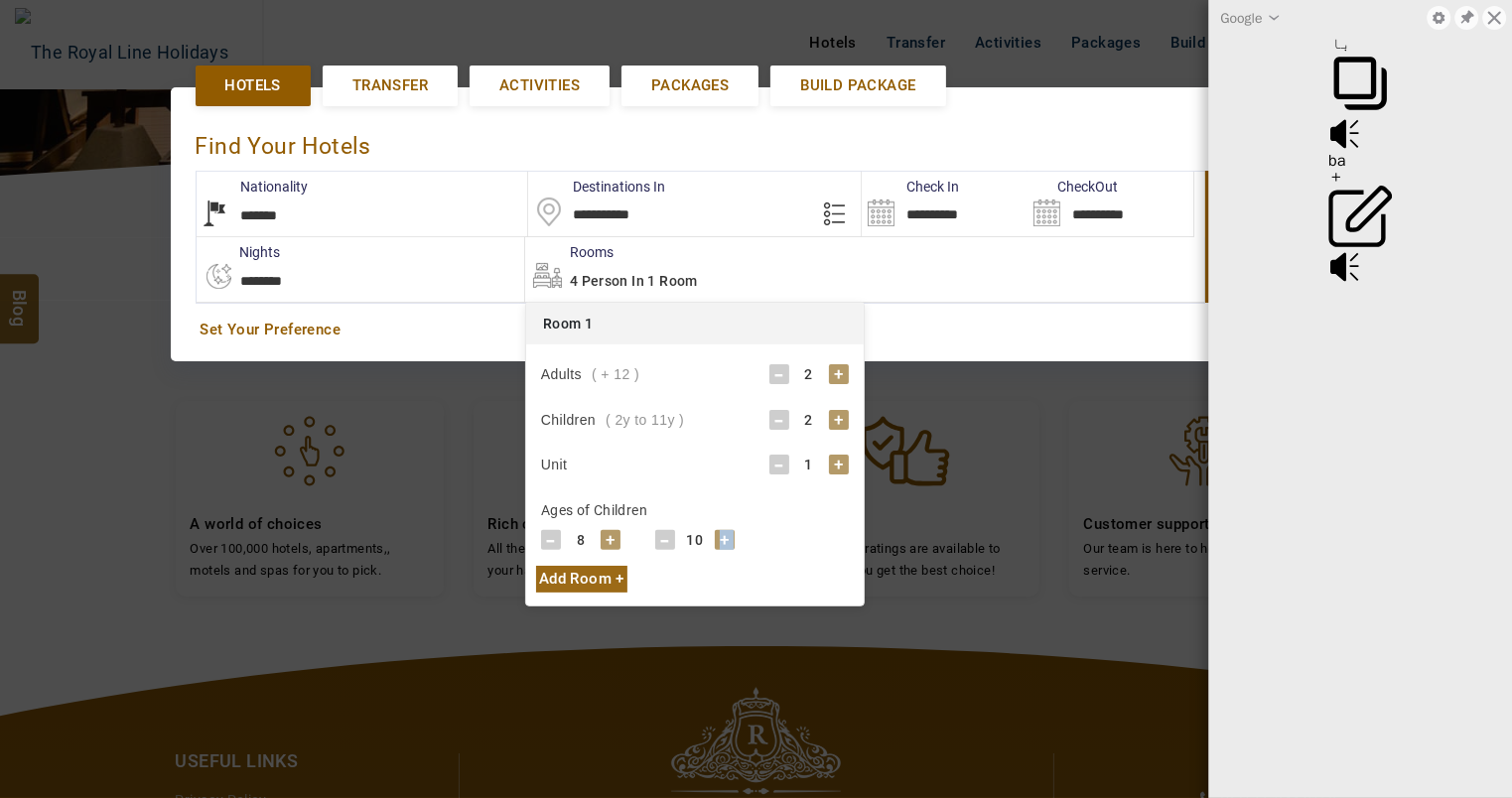 click on "Set Your Preference" at bounding box center [756, 330] 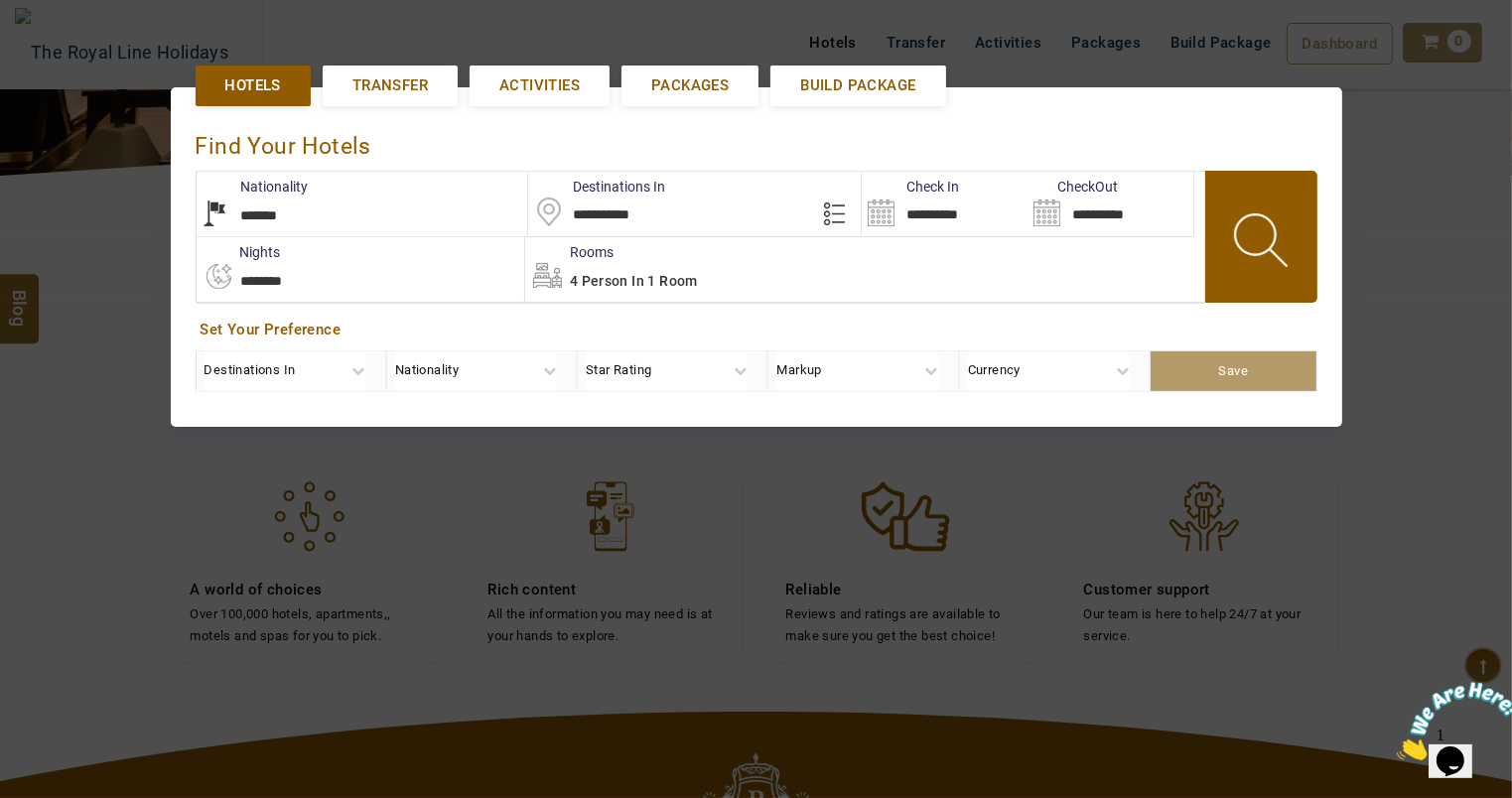 click at bounding box center [1263, 243] 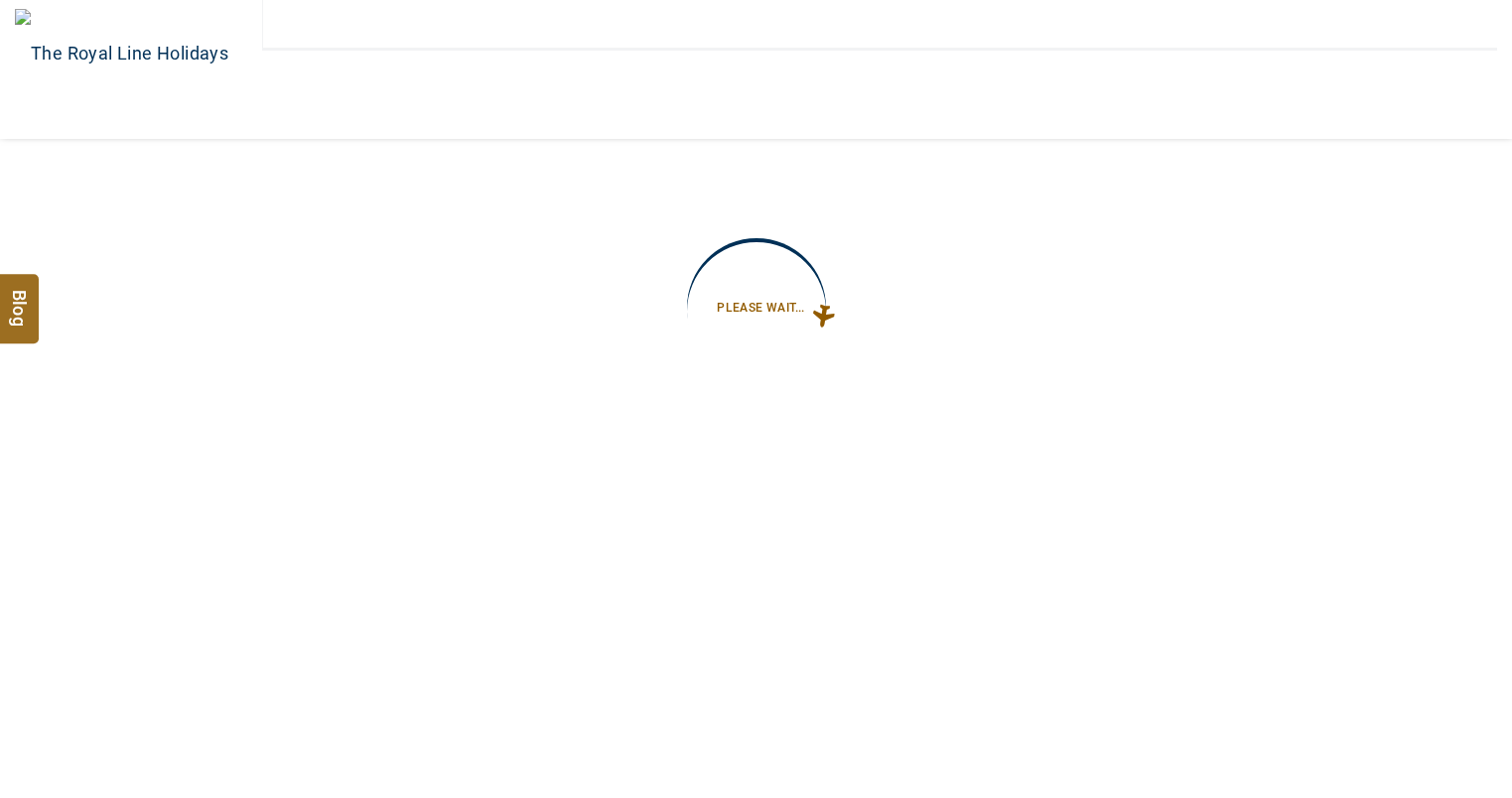 scroll, scrollTop: 0, scrollLeft: 0, axis: both 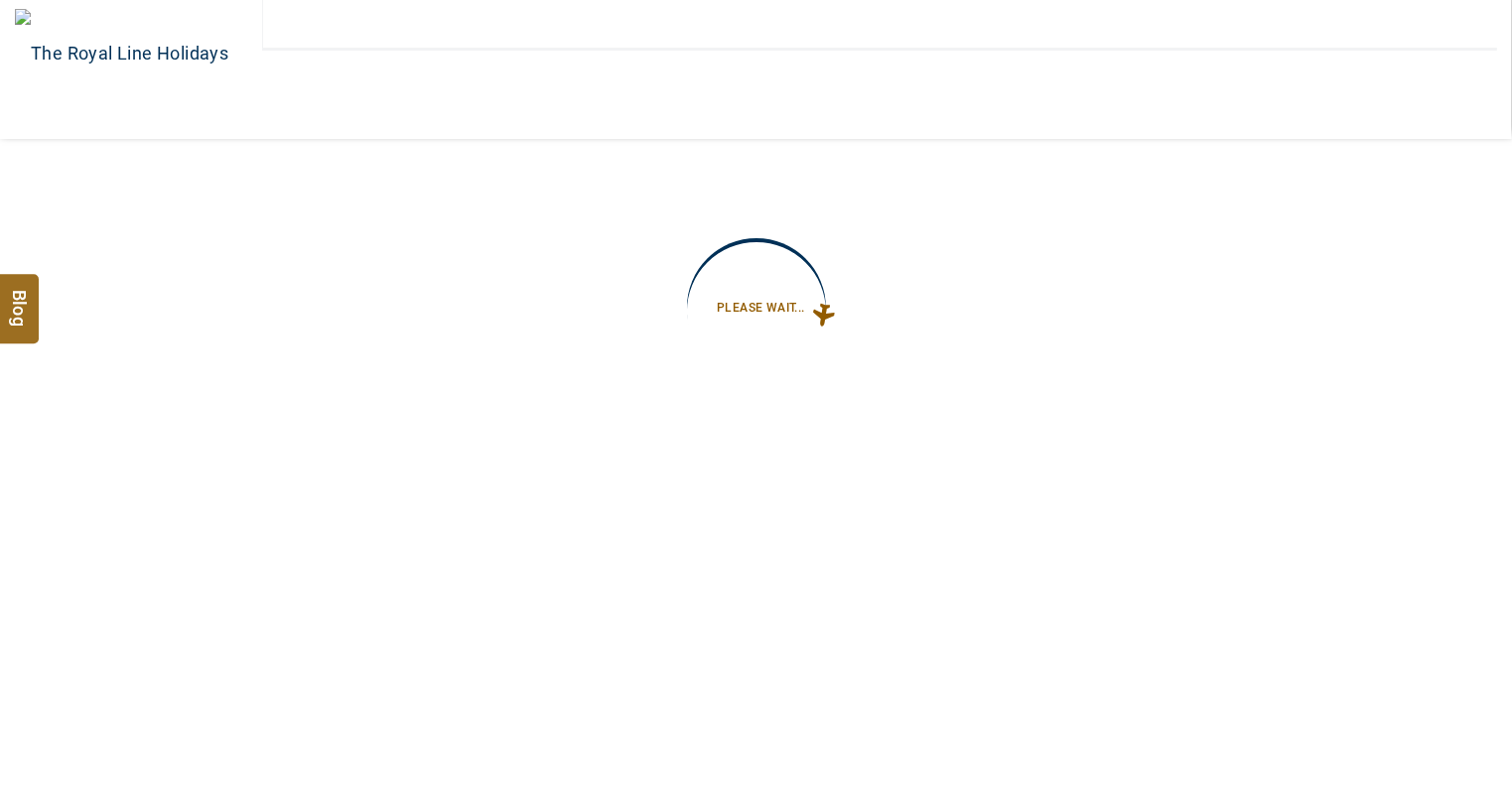 type on "**********" 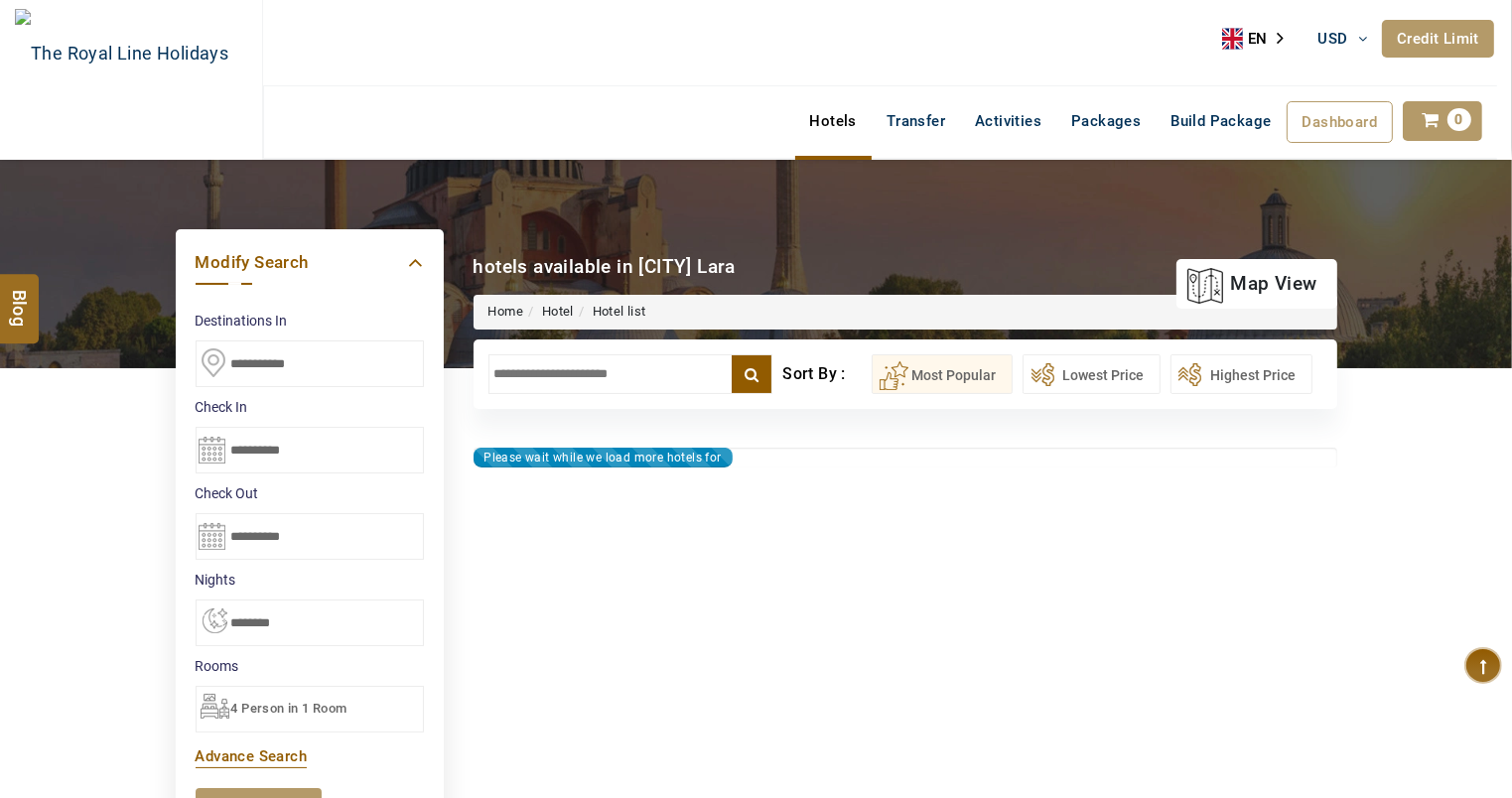 type on "**********" 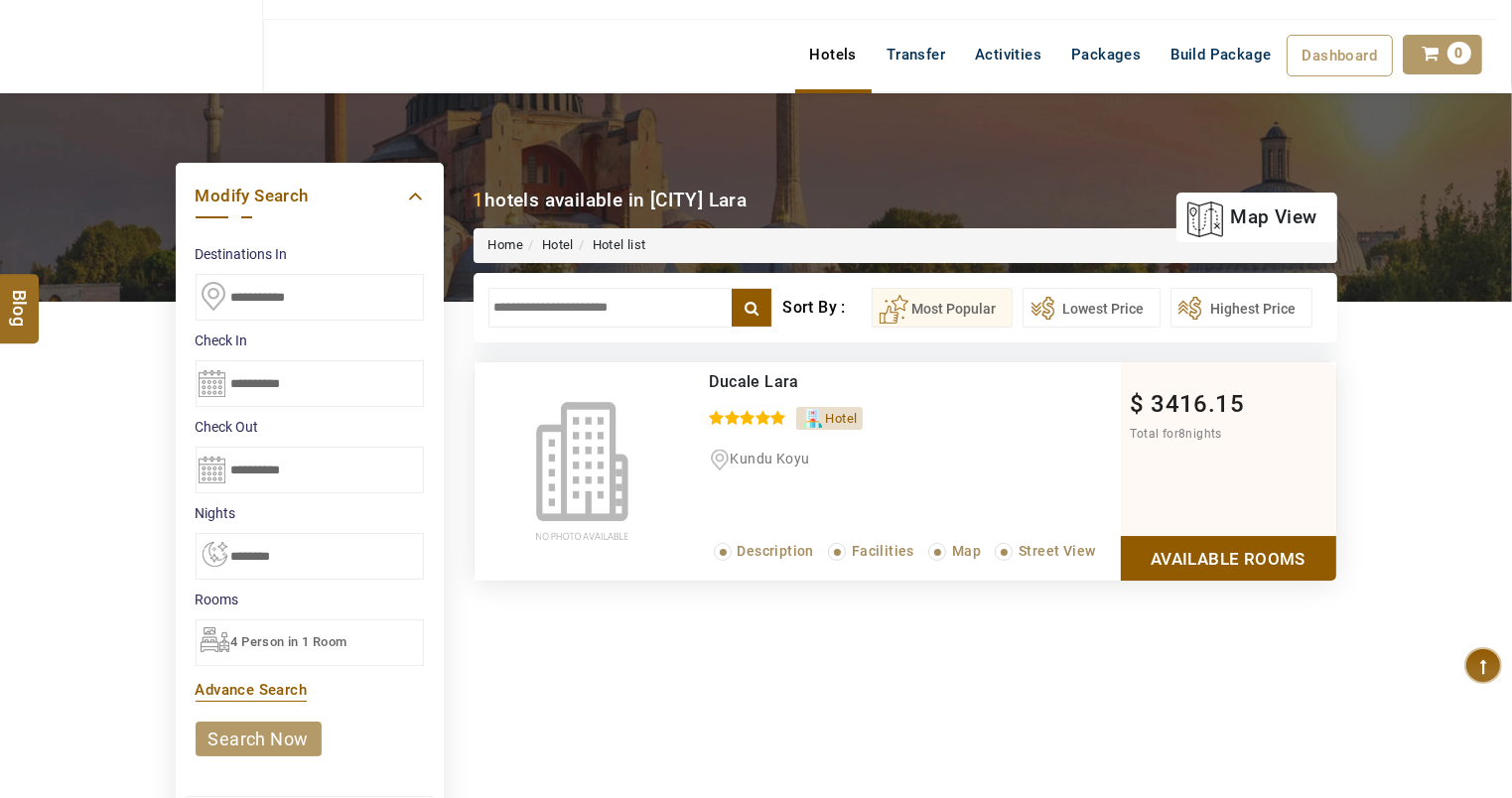 scroll, scrollTop: 99, scrollLeft: 0, axis: vertical 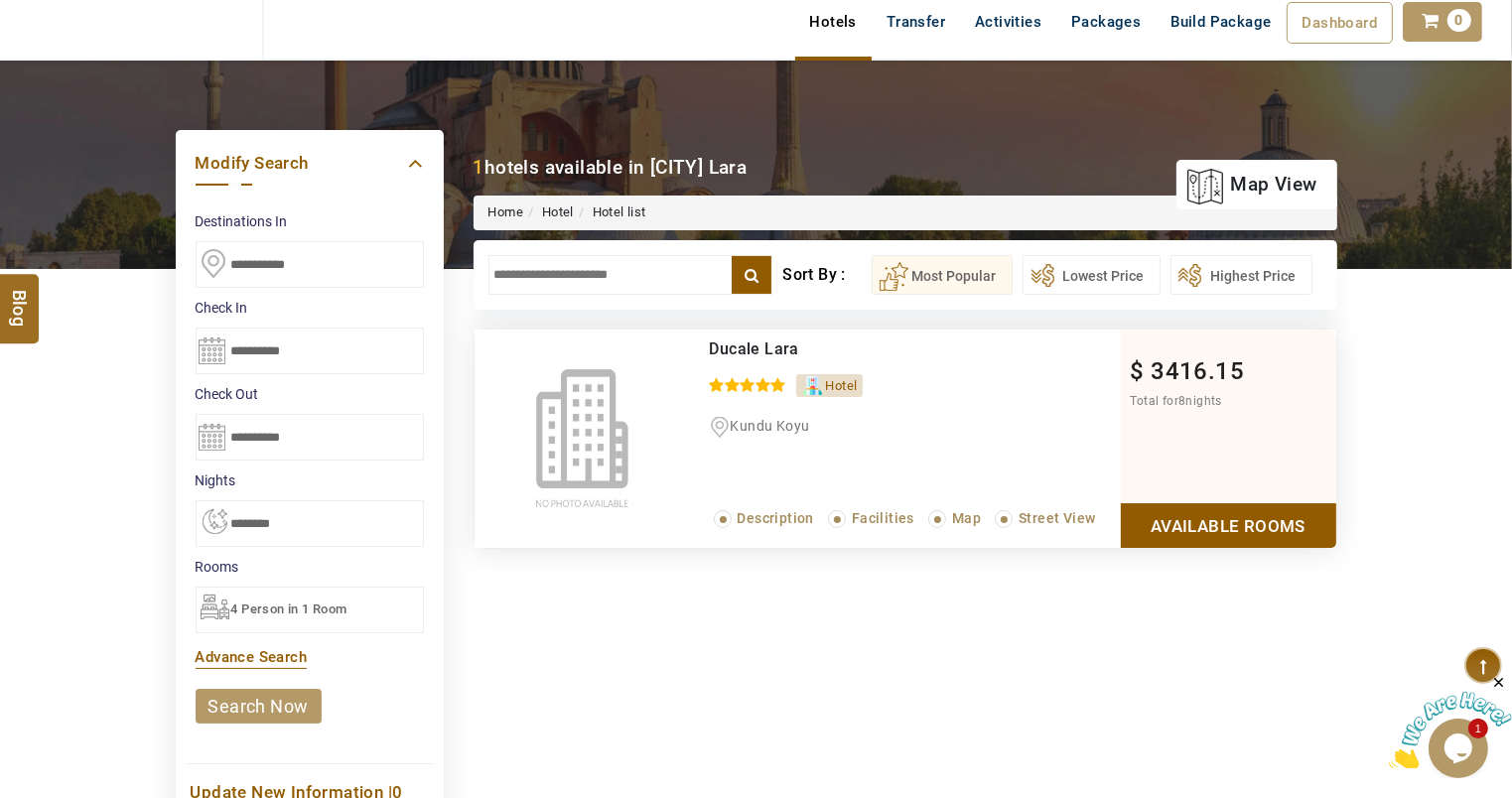 click on "Available Rooms" at bounding box center [1228, 525] 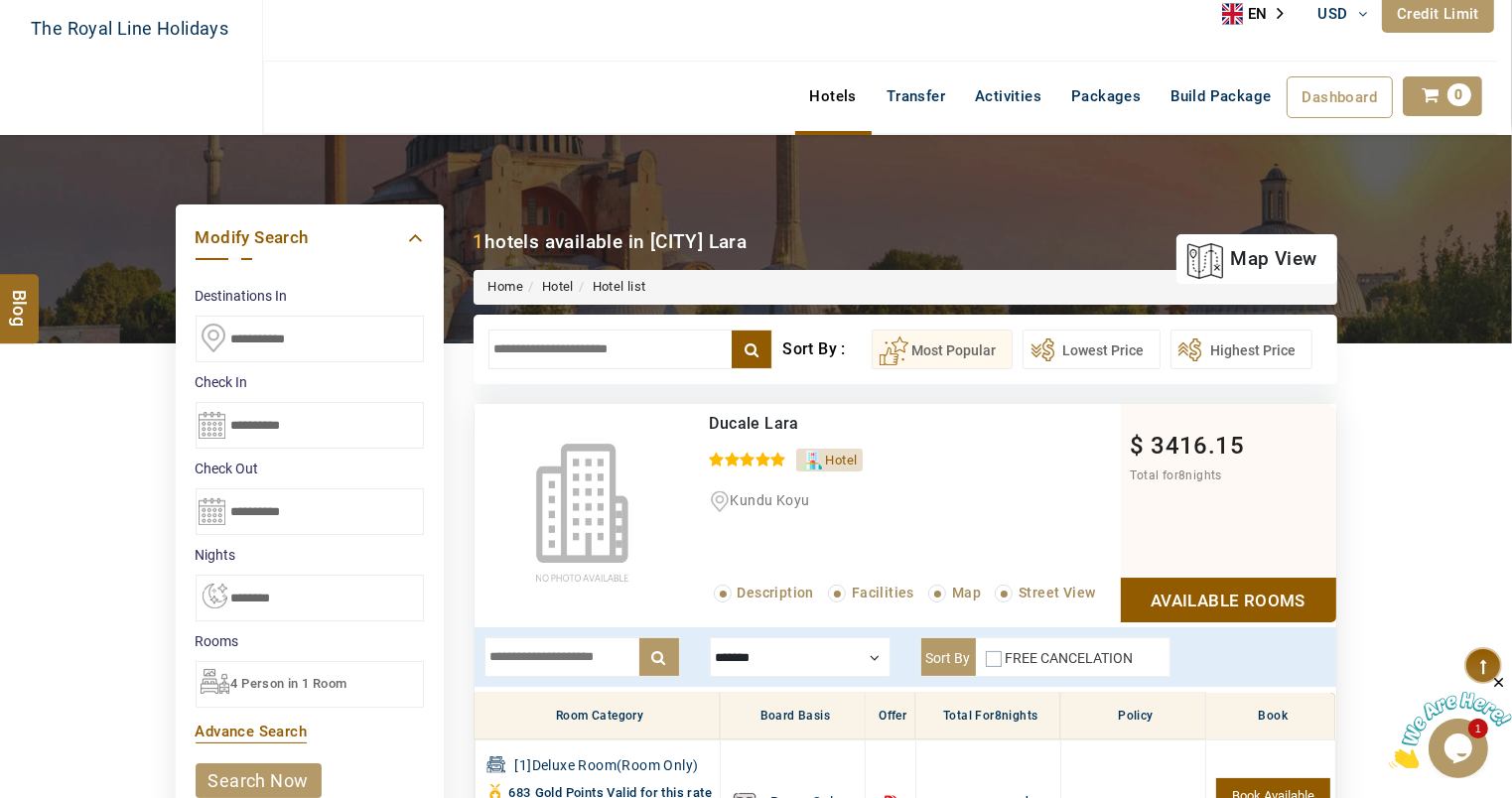 scroll, scrollTop: 0, scrollLeft: 0, axis: both 